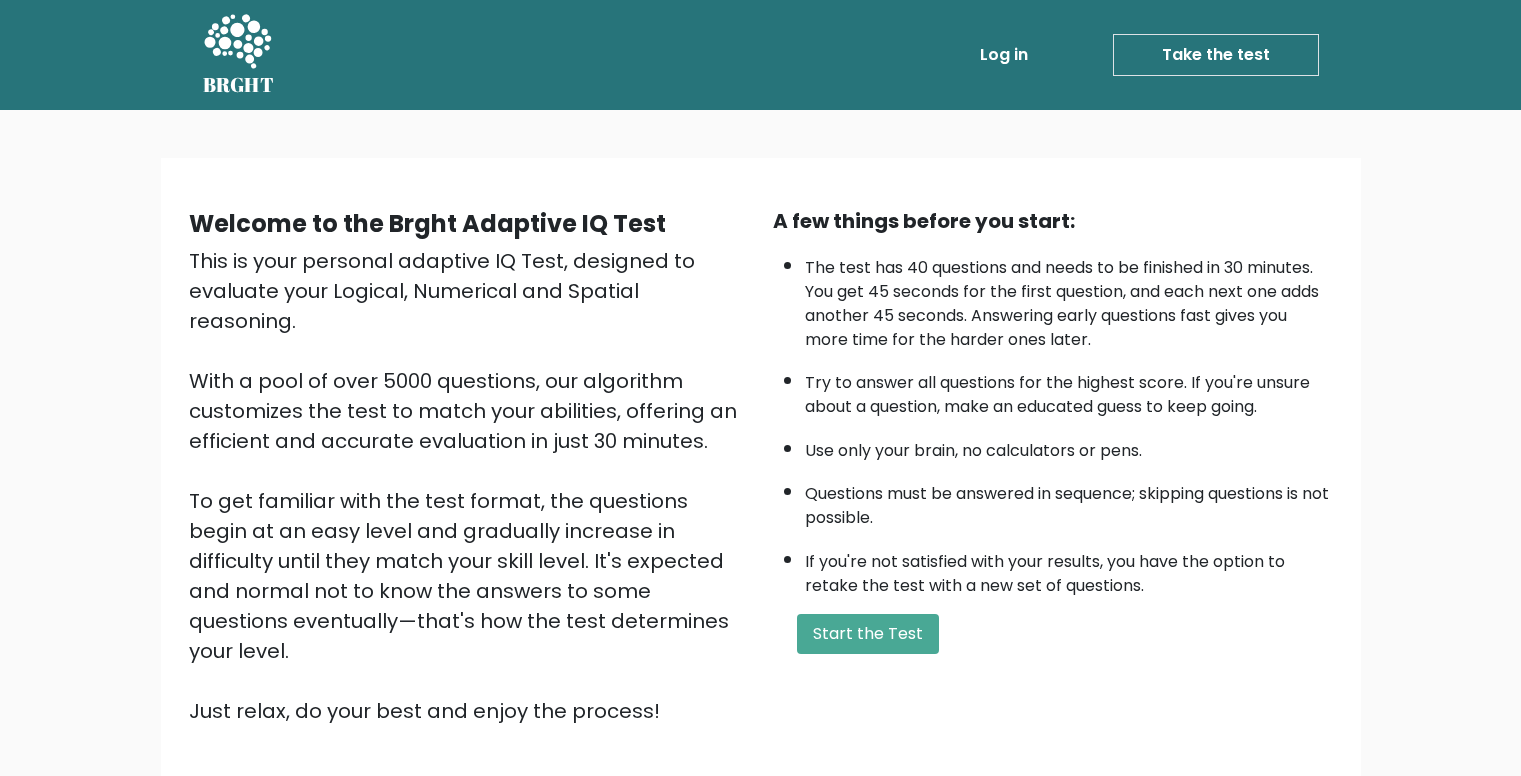 scroll, scrollTop: 0, scrollLeft: 0, axis: both 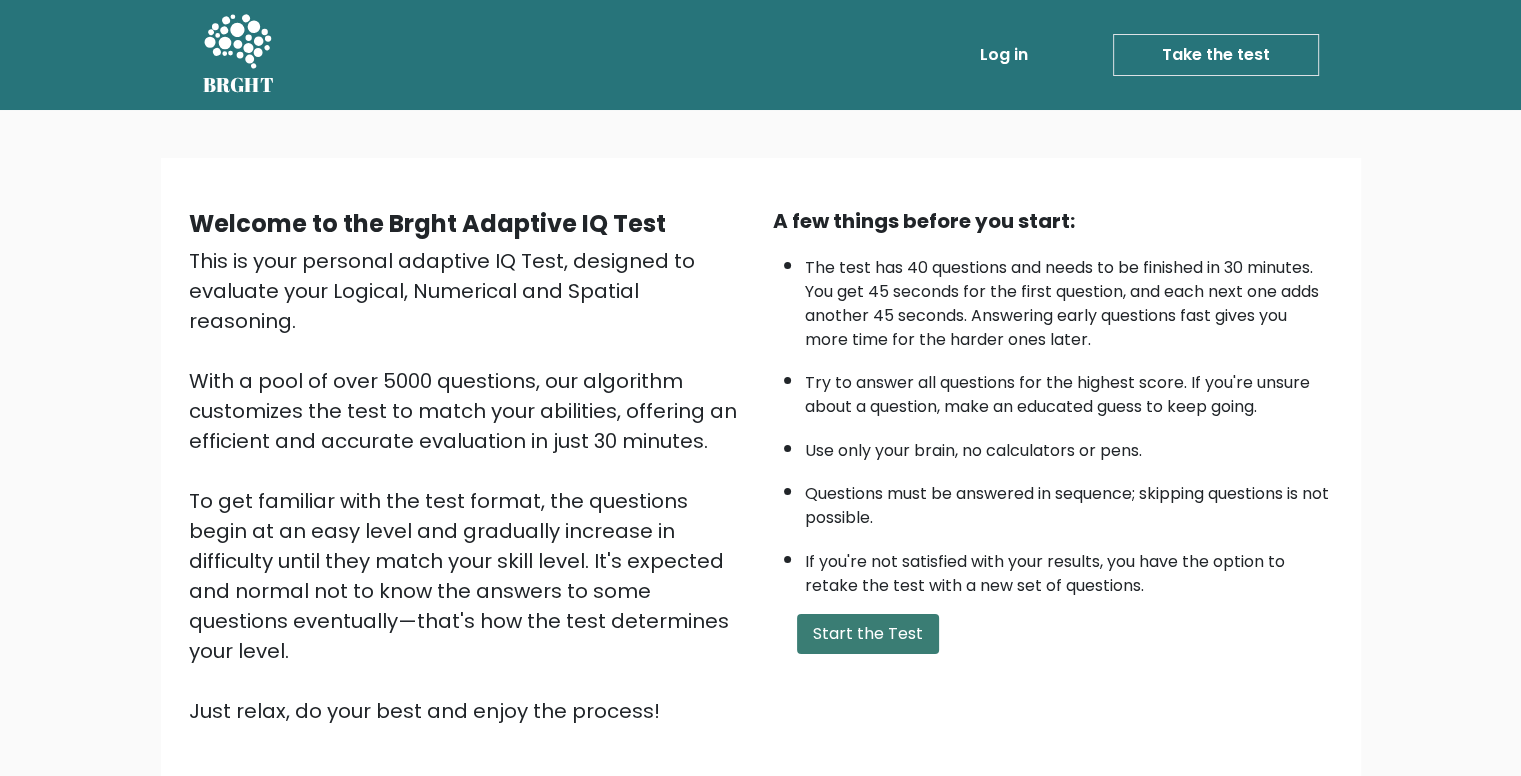 click on "Start the Test" at bounding box center [868, 634] 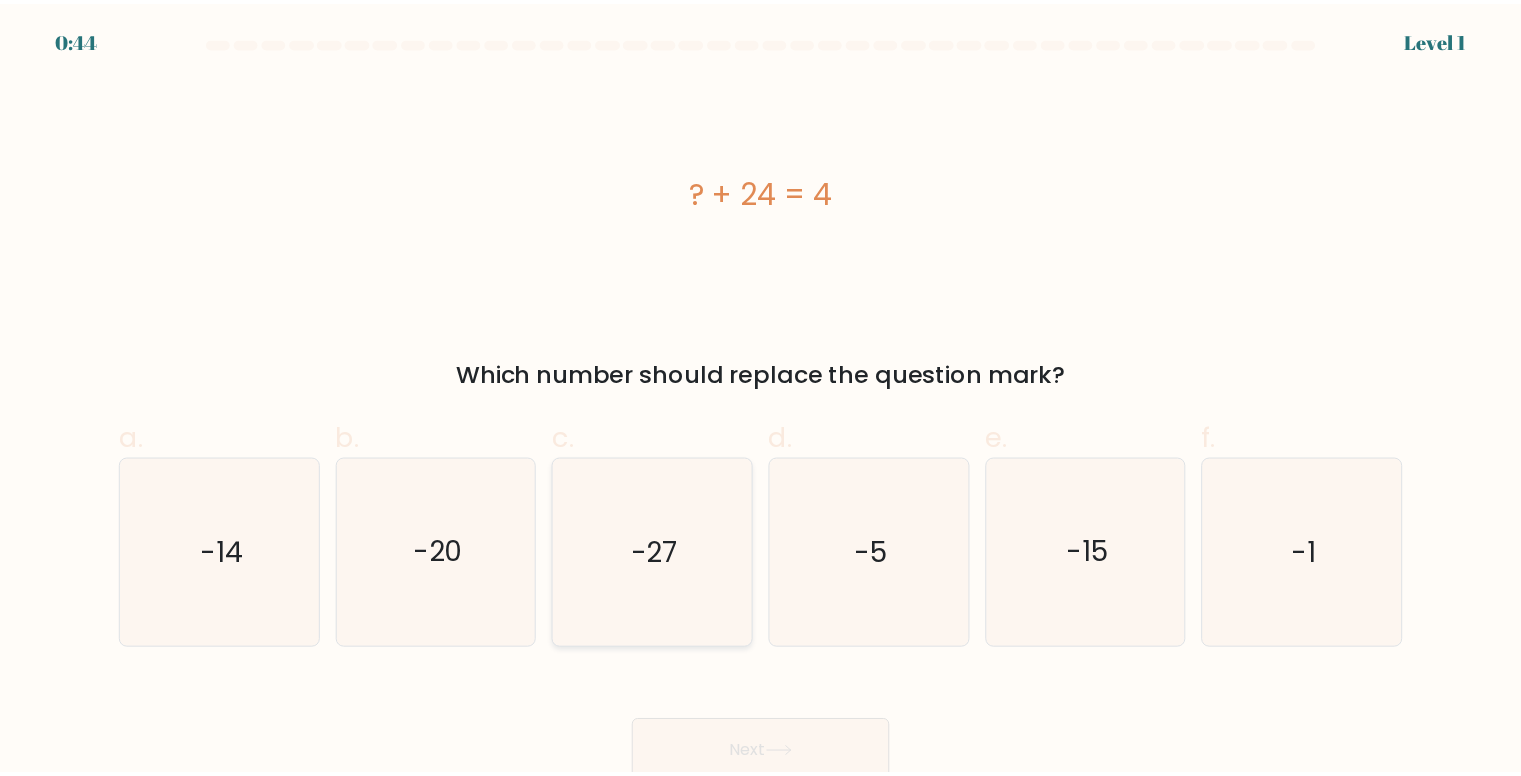 scroll, scrollTop: 0, scrollLeft: 0, axis: both 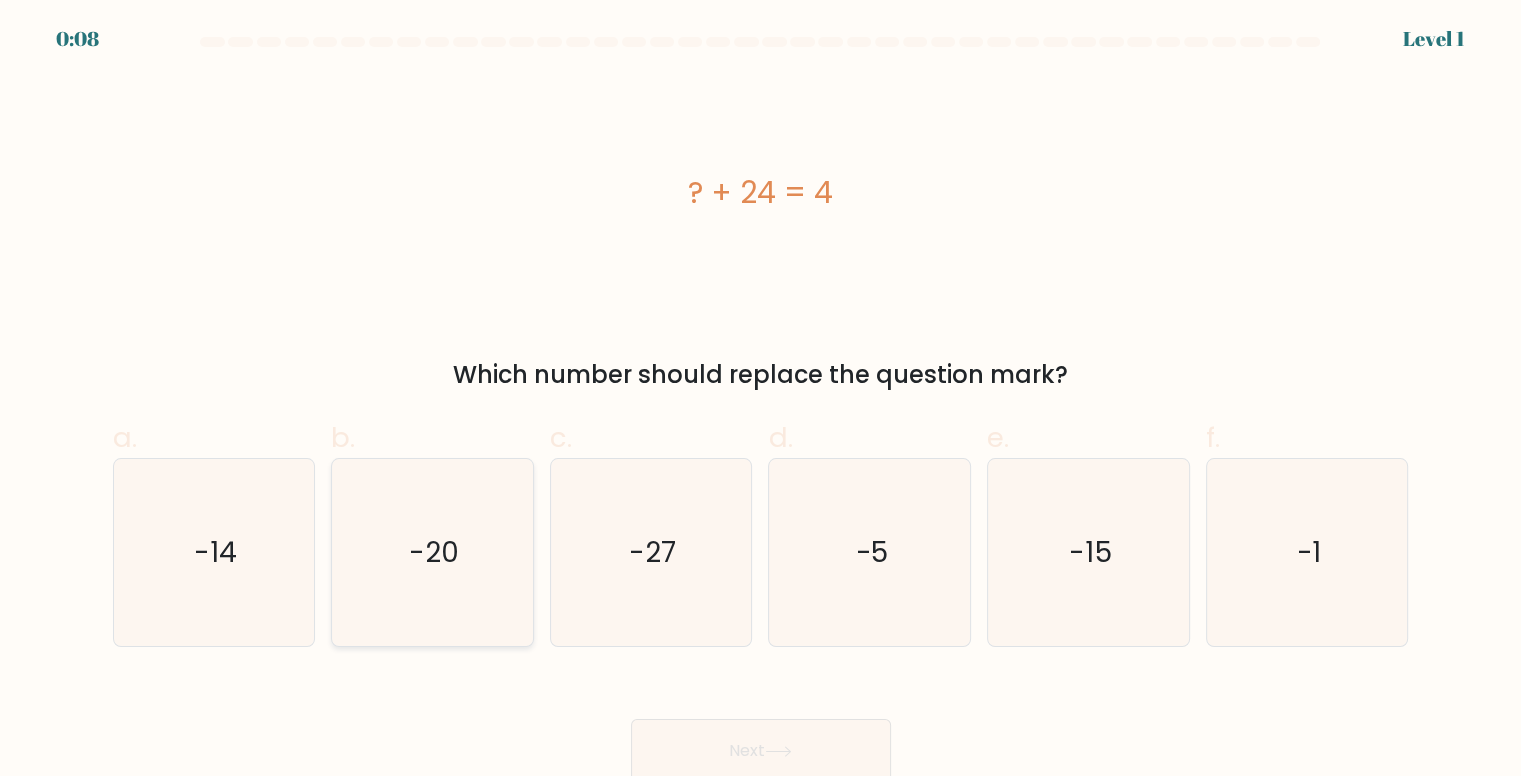 click on "-20" 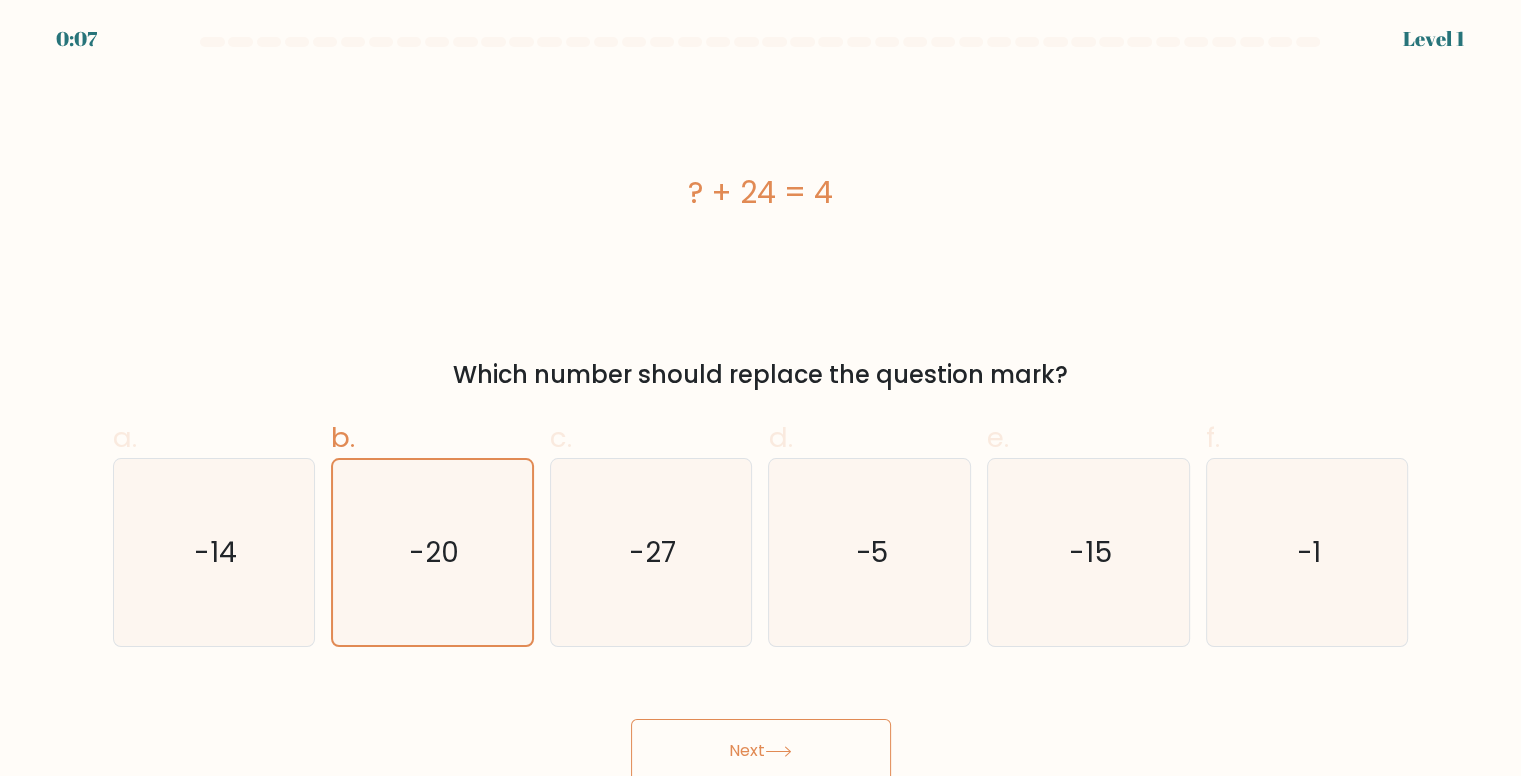 click on "Next" at bounding box center (761, 751) 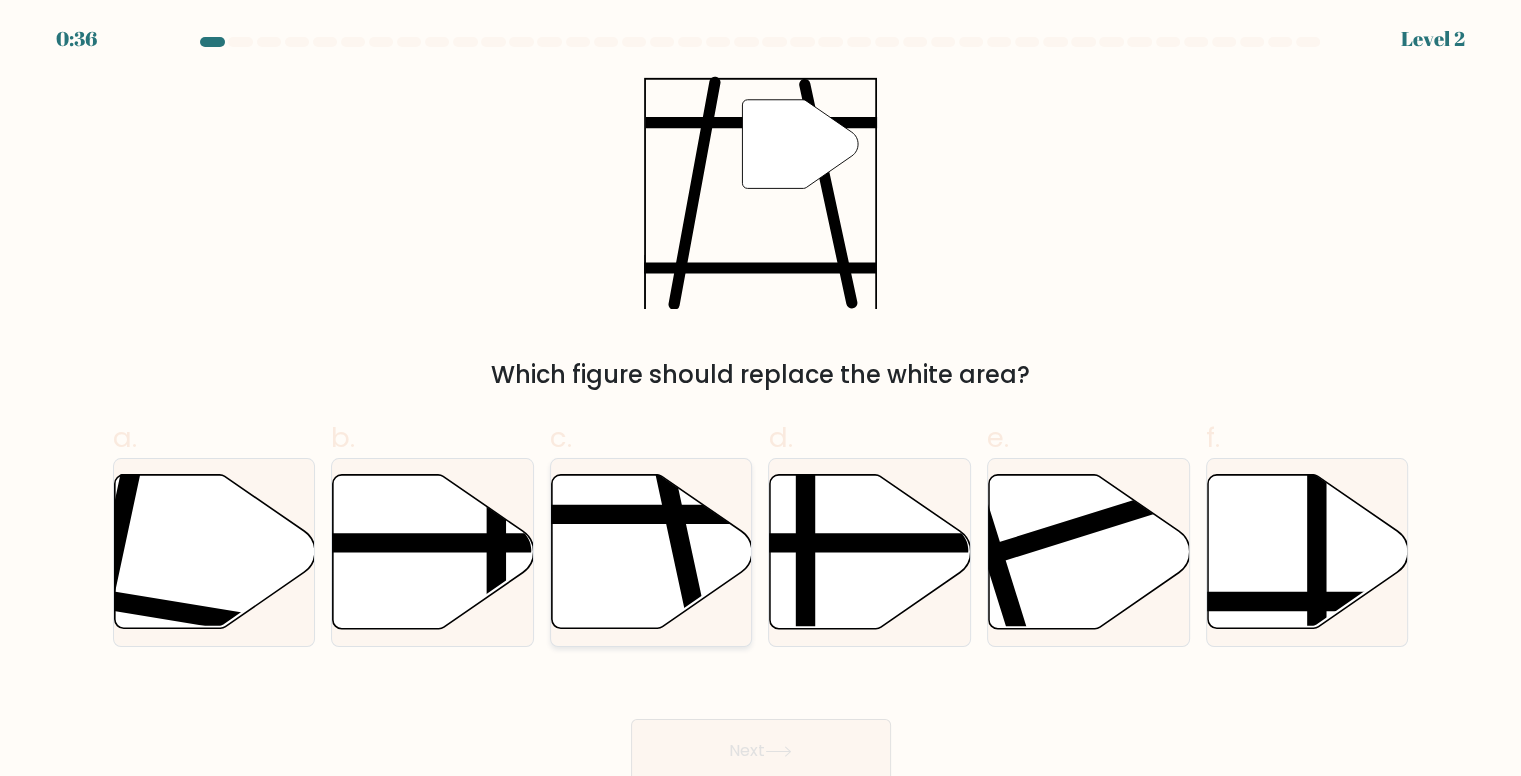click 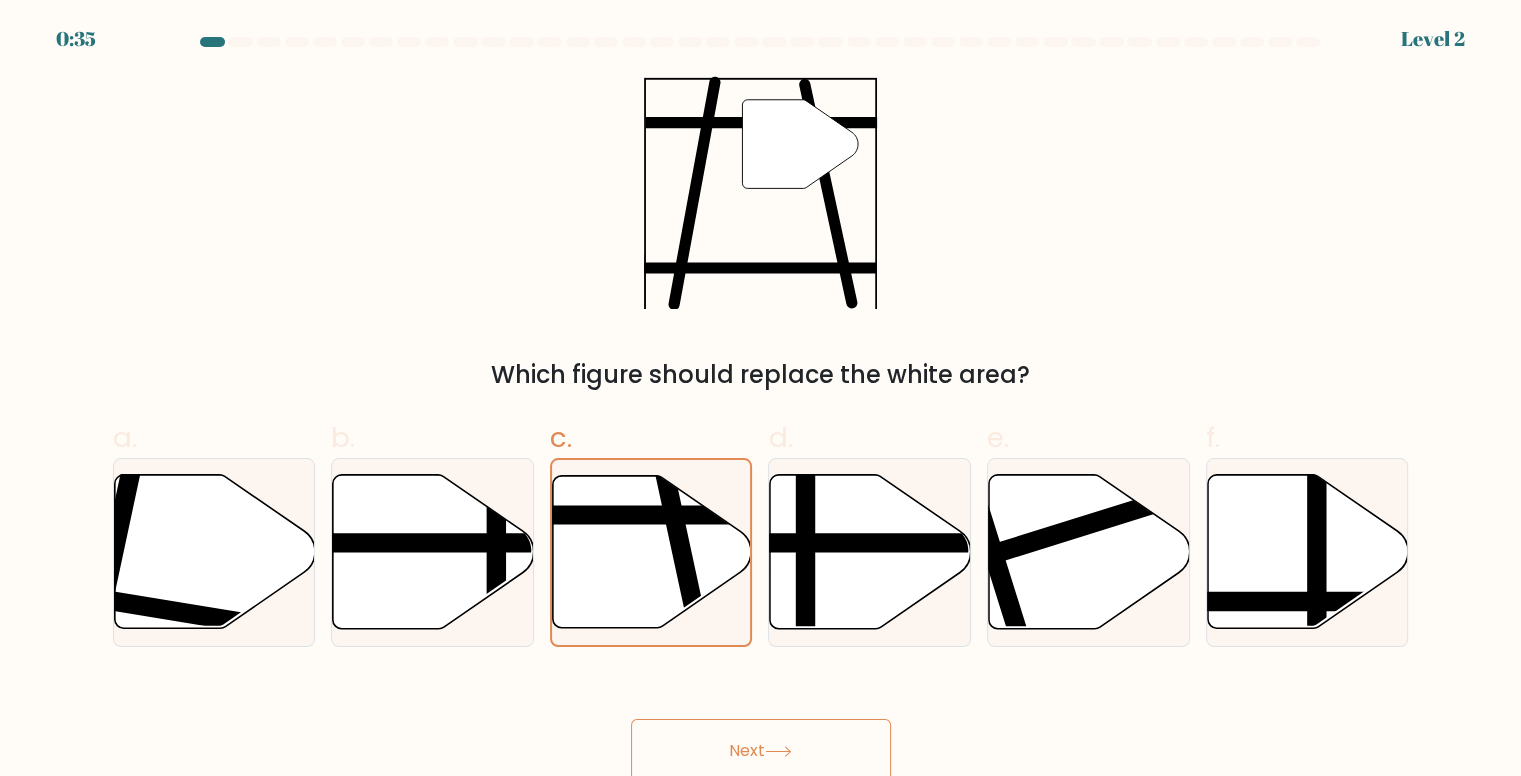click on "Next" at bounding box center (761, 751) 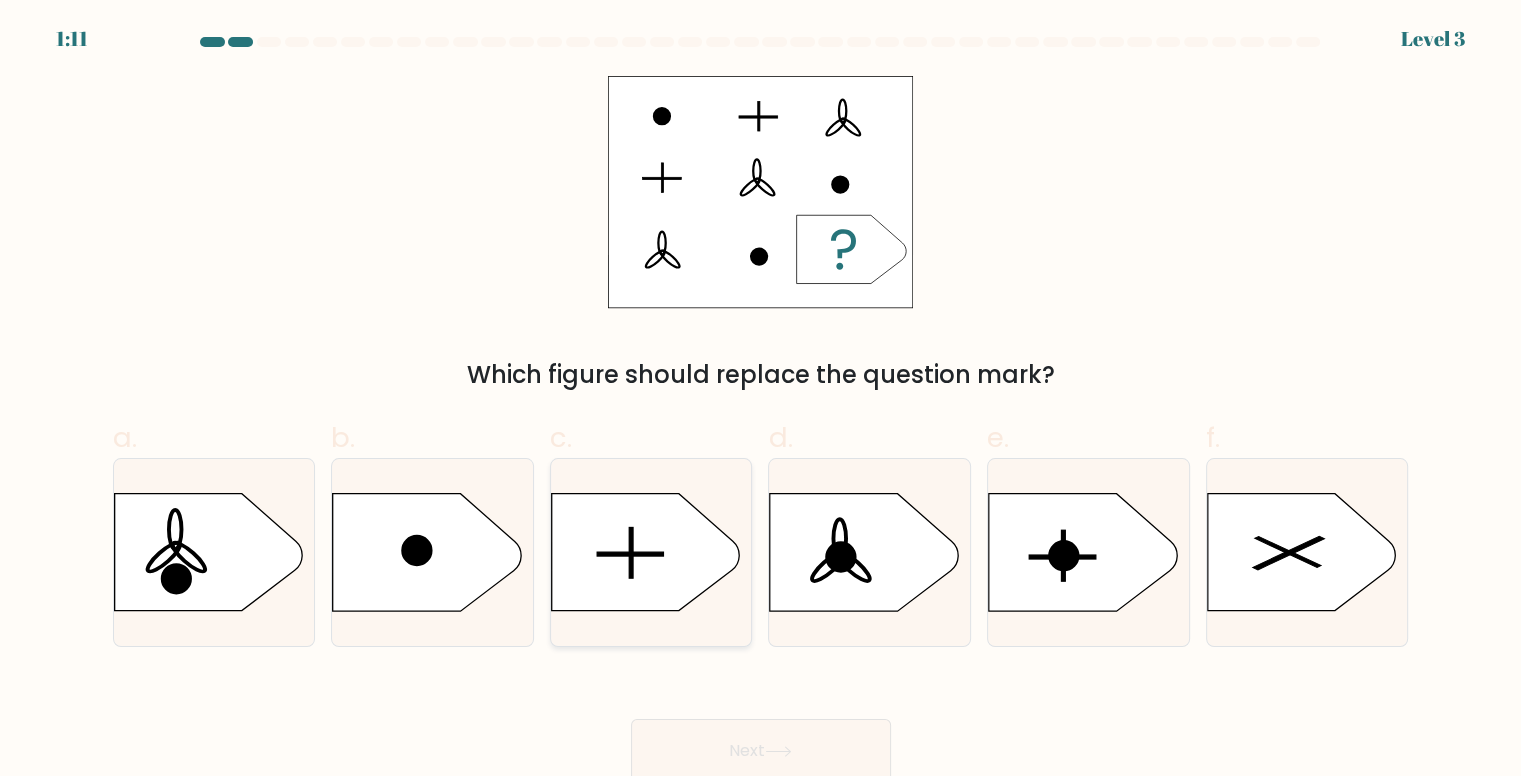 click 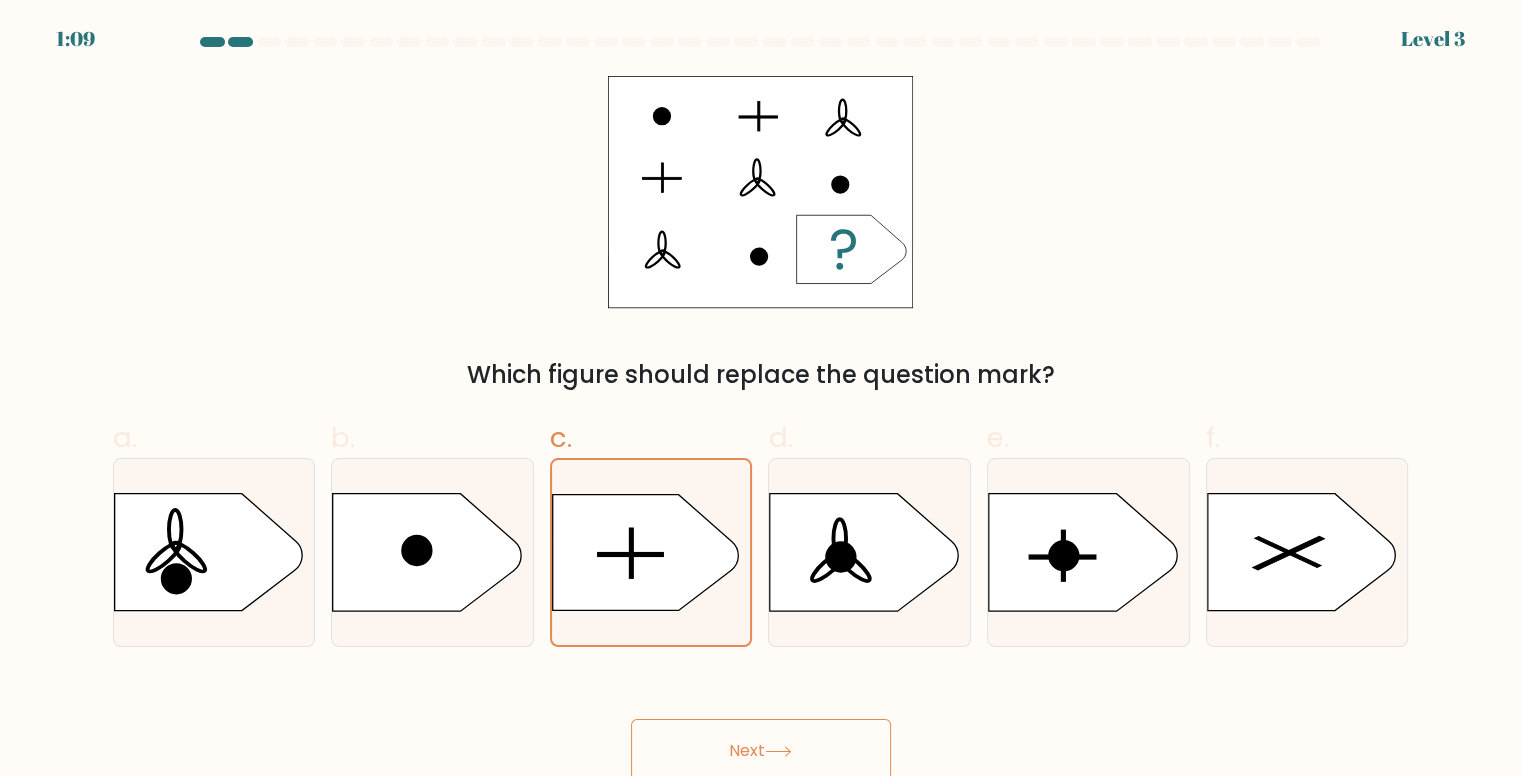 click on "Next" at bounding box center (761, 751) 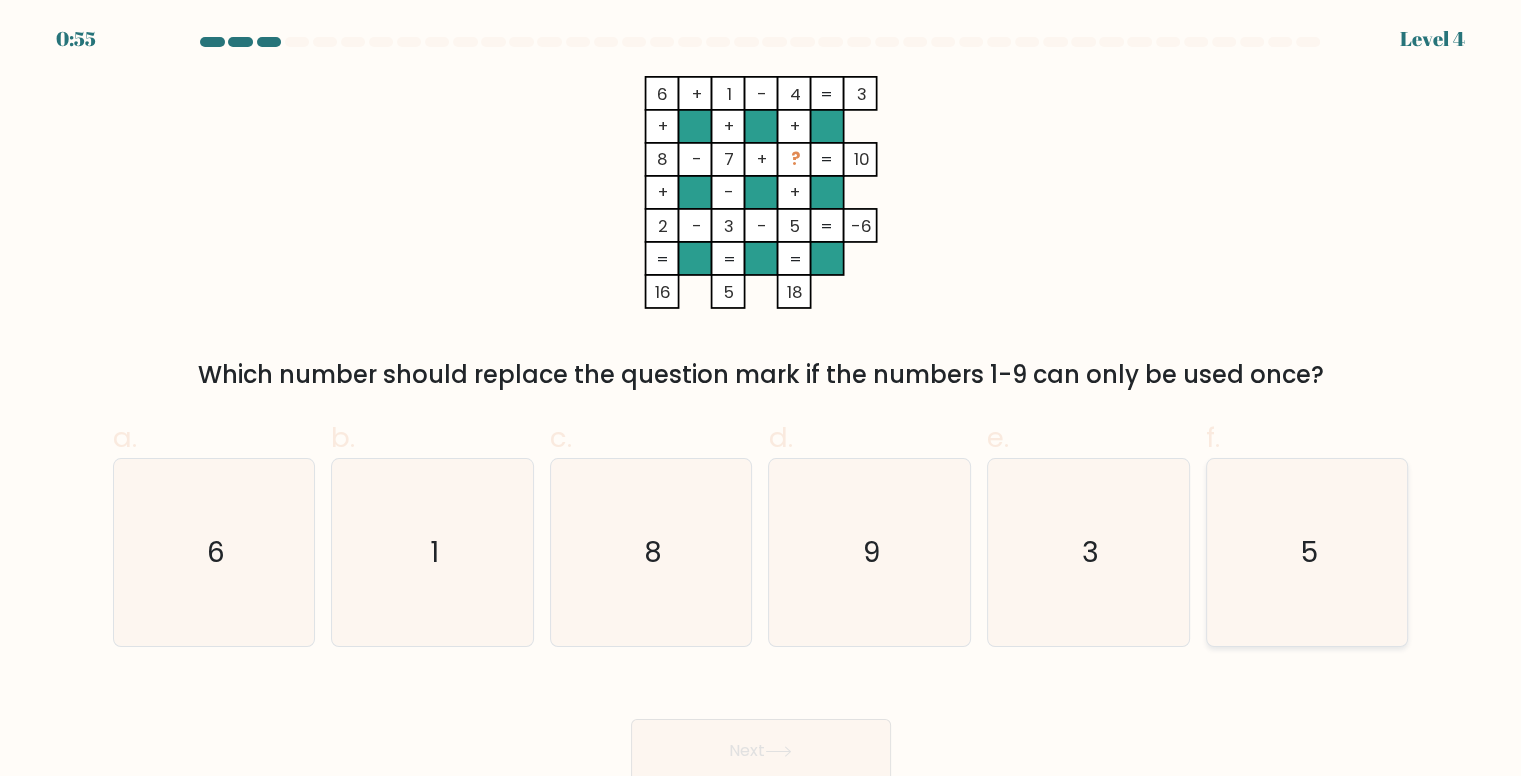 click on "5" 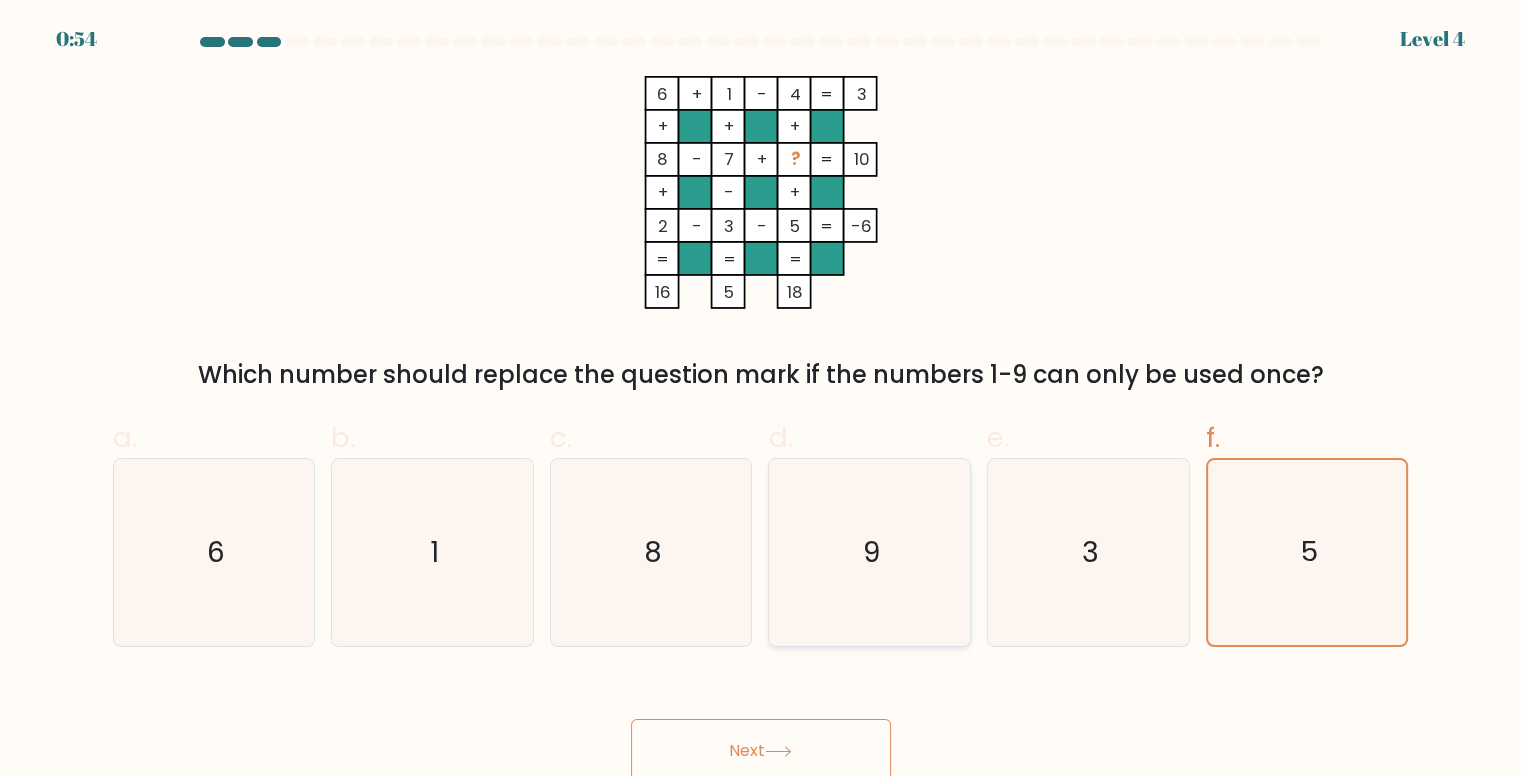 scroll, scrollTop: 8, scrollLeft: 0, axis: vertical 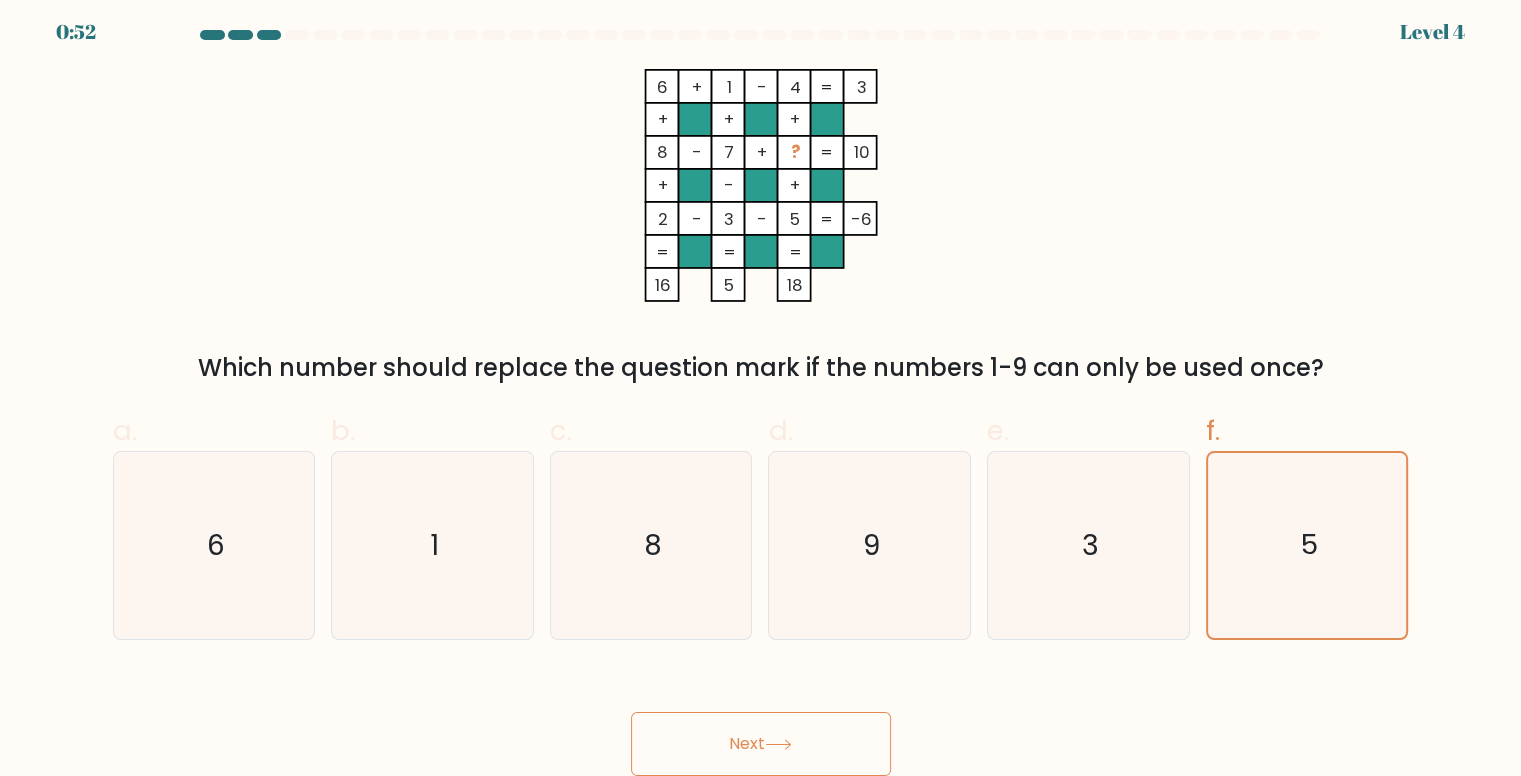 click on "Next" at bounding box center [761, 744] 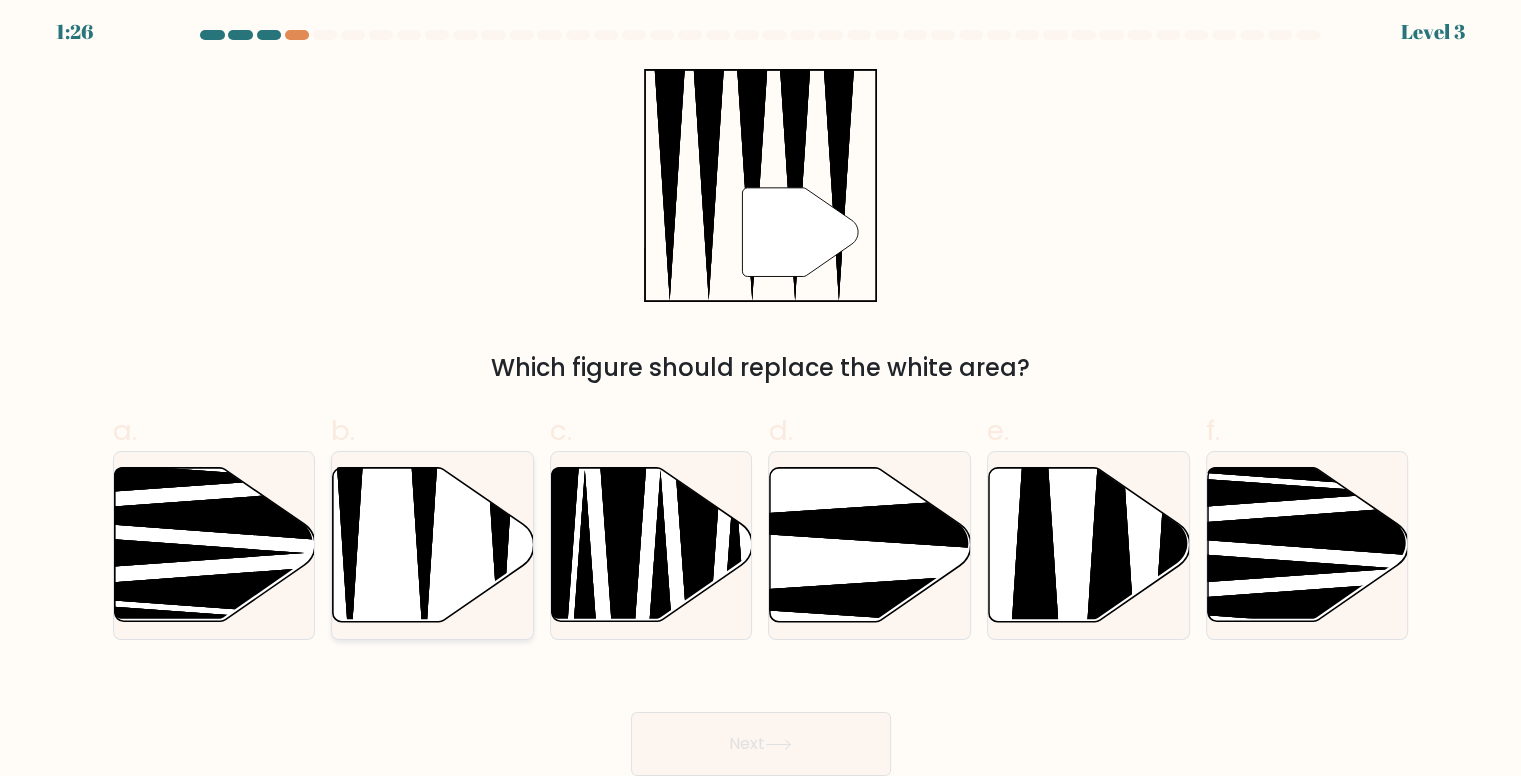 click 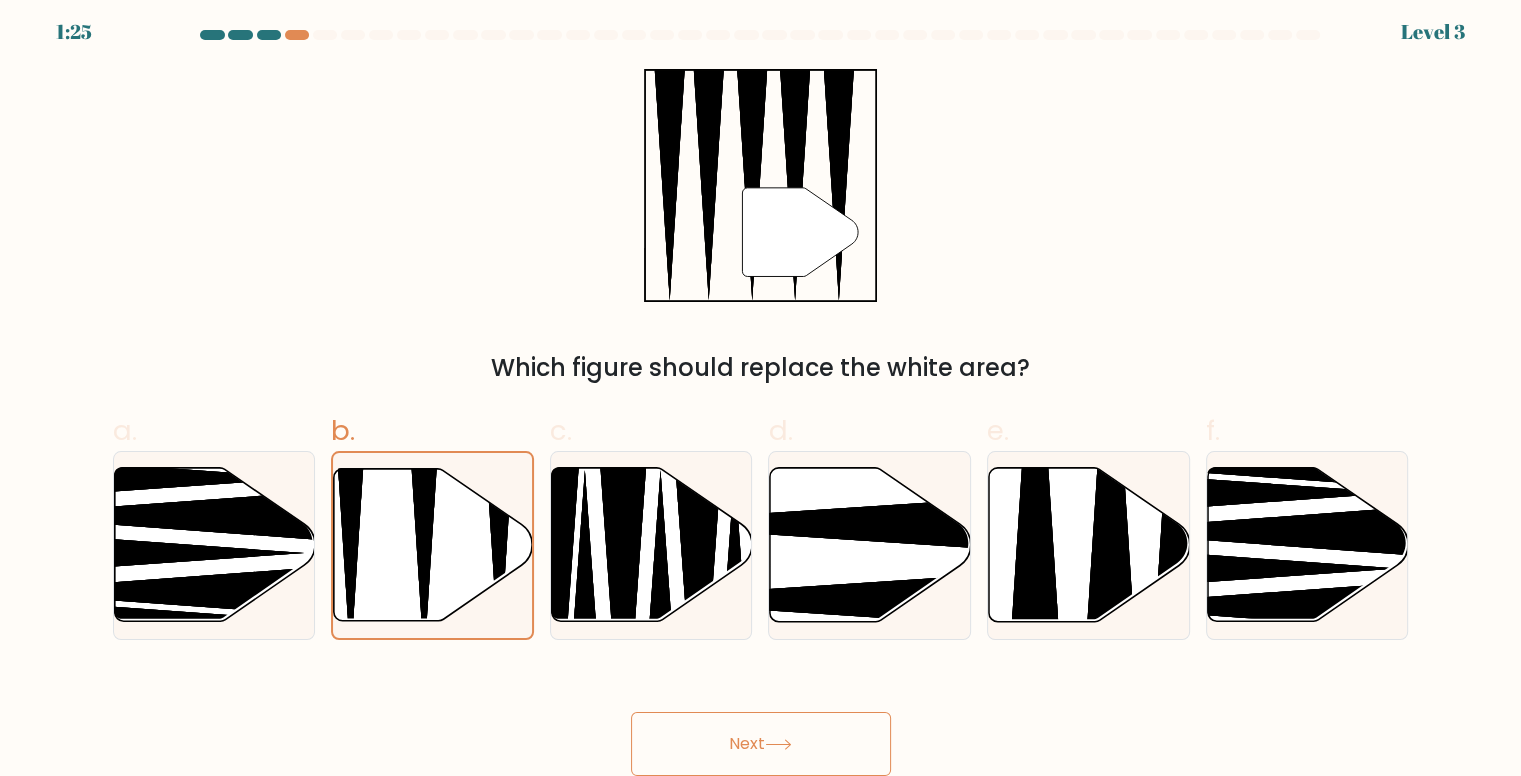 click on "Next" at bounding box center [761, 744] 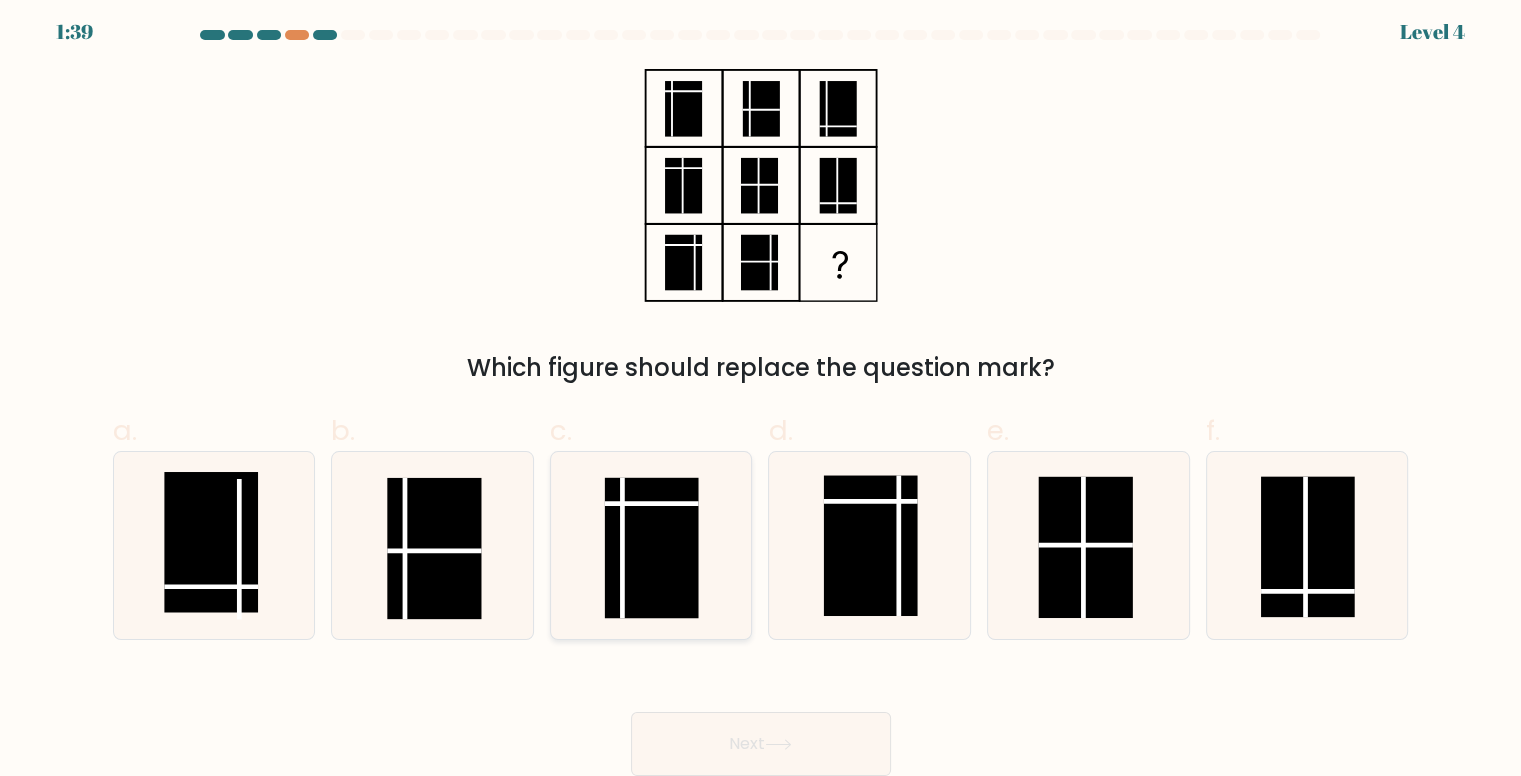 click 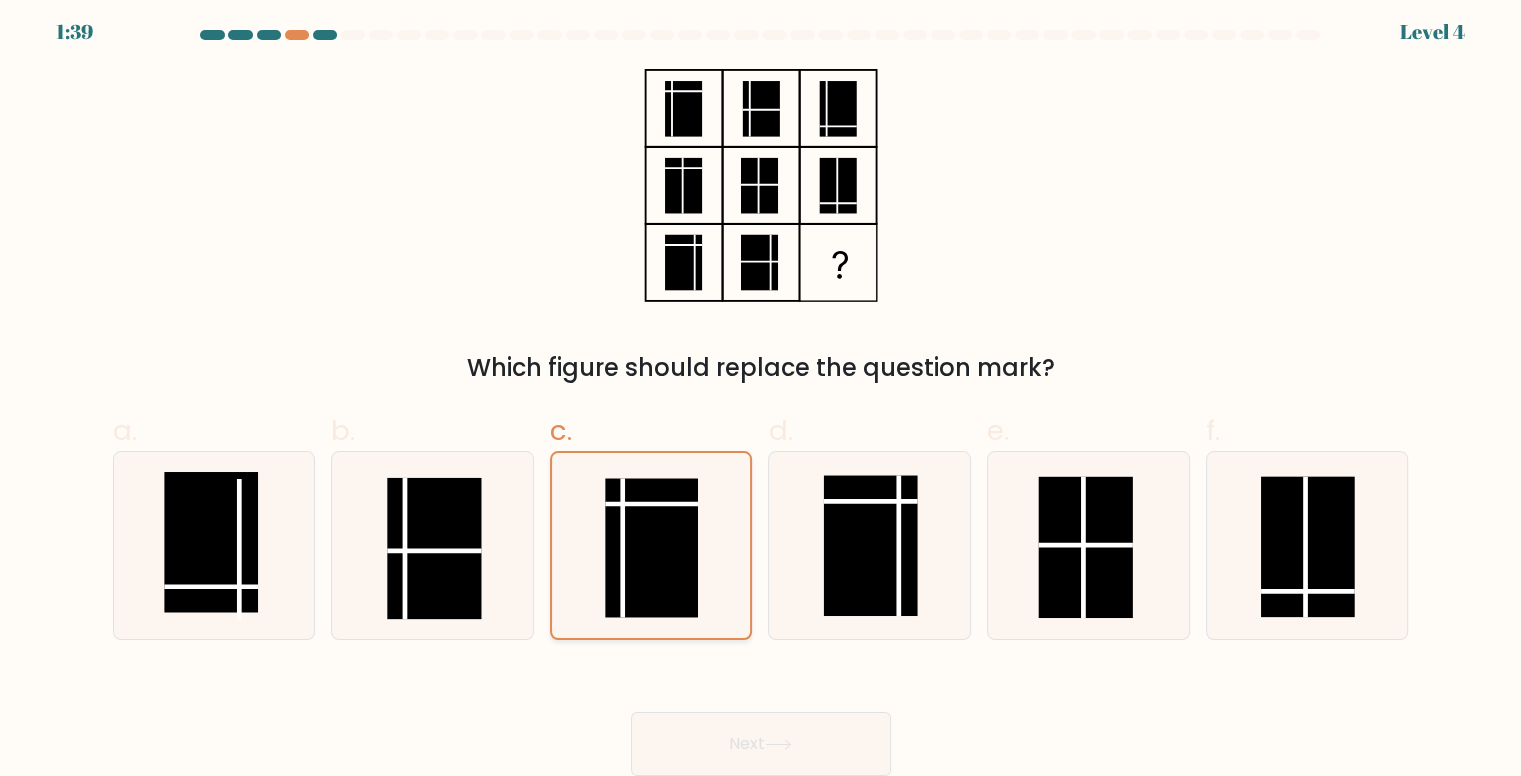 click 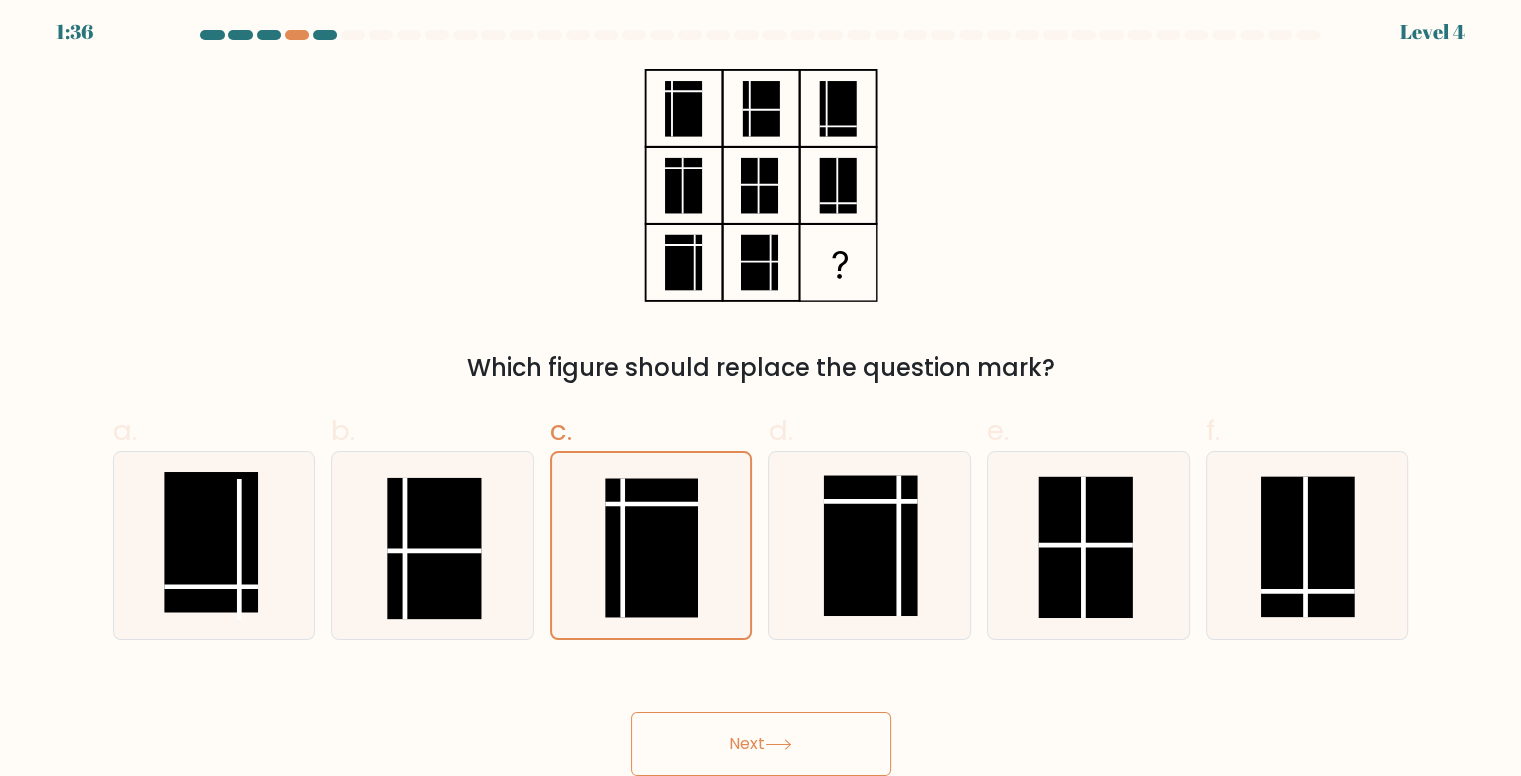 click on "Next" at bounding box center (761, 744) 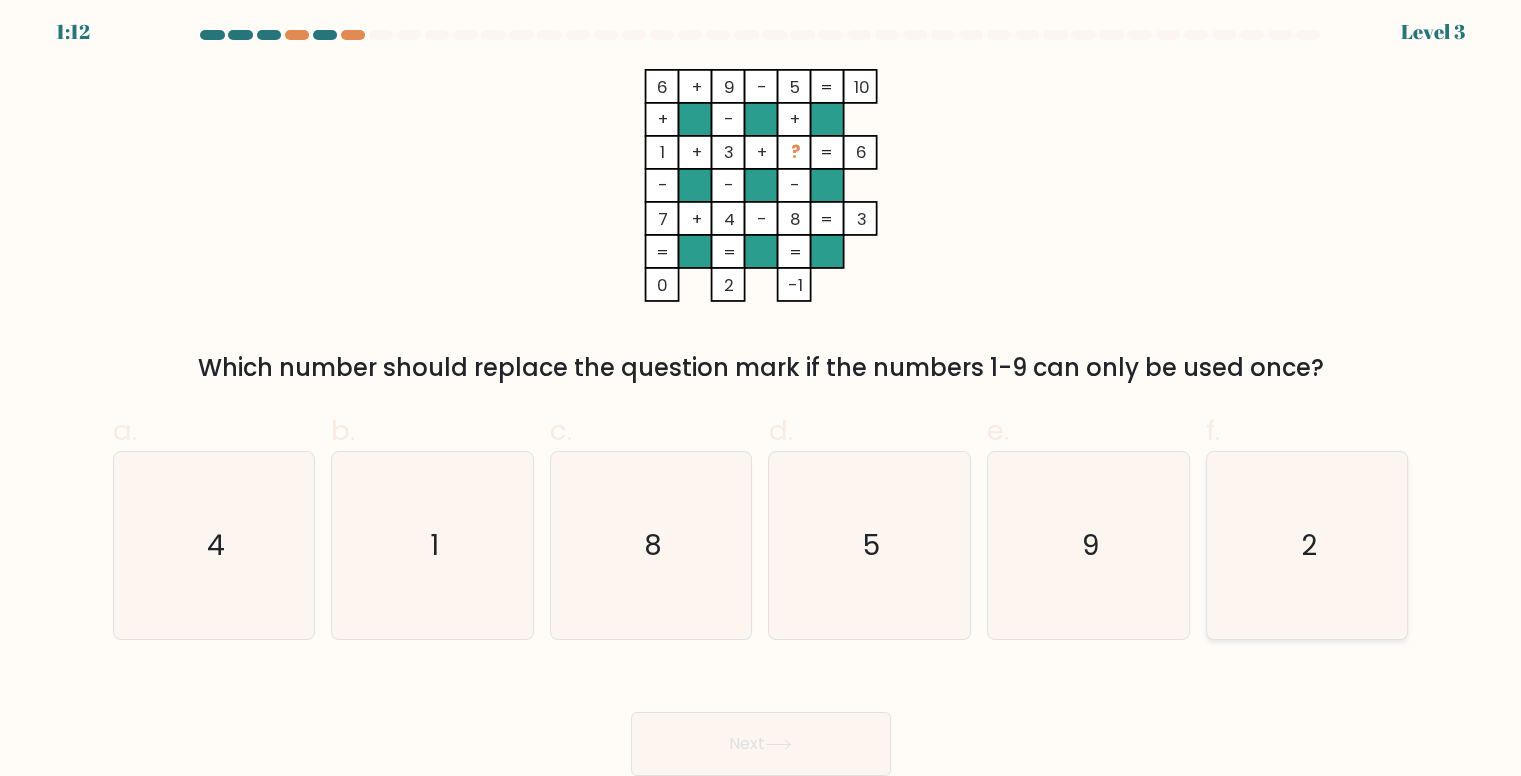 click on "2" 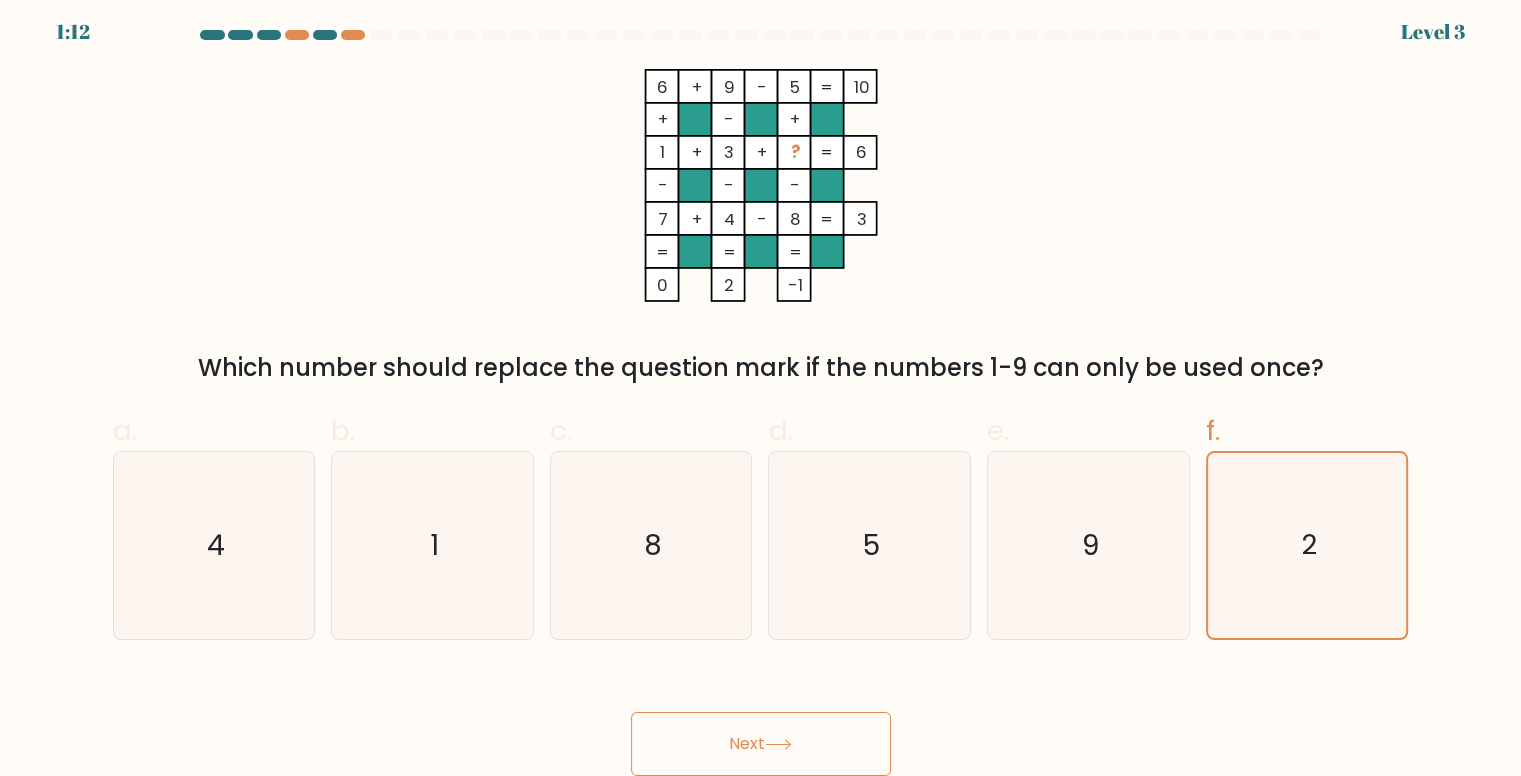 click 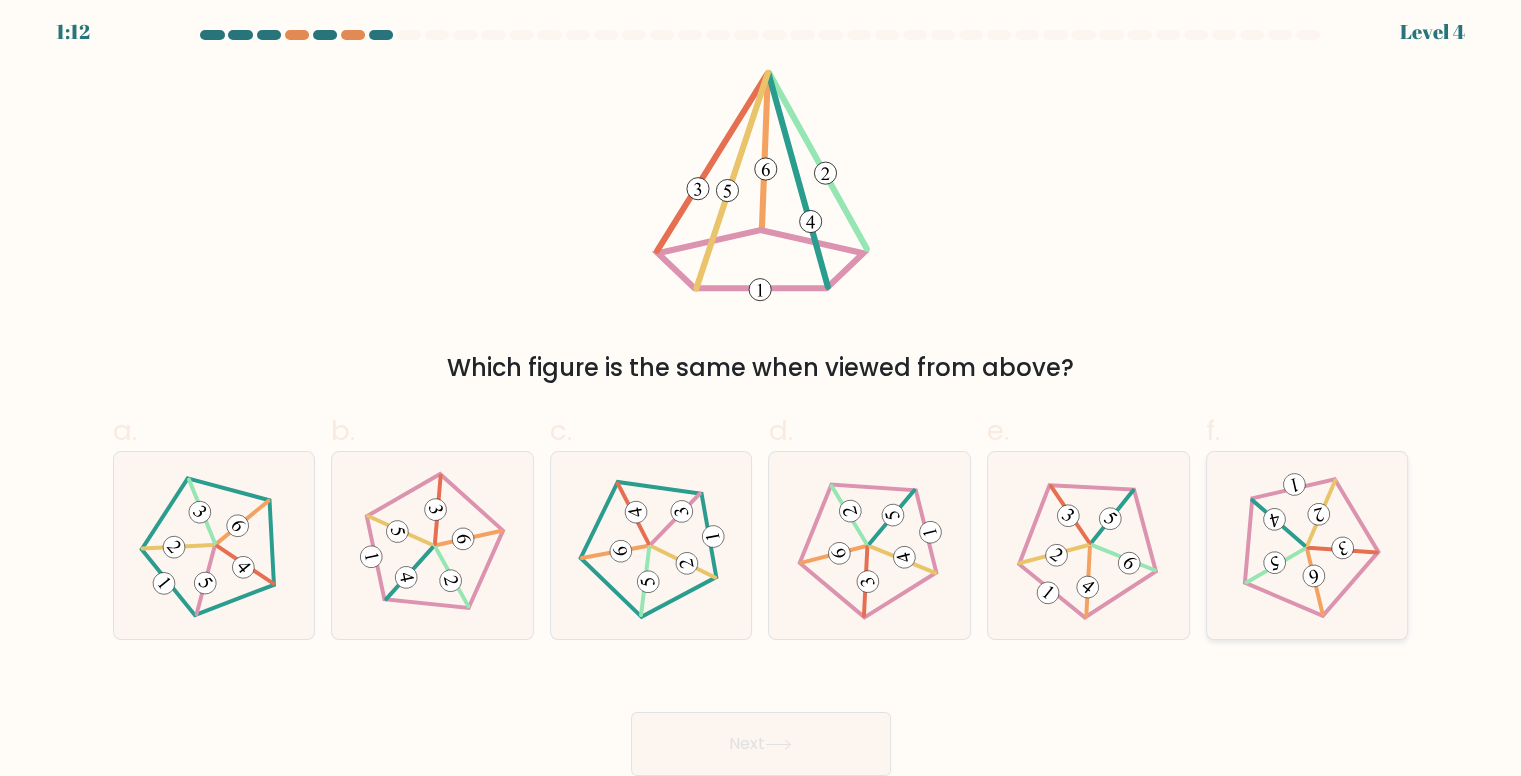 click 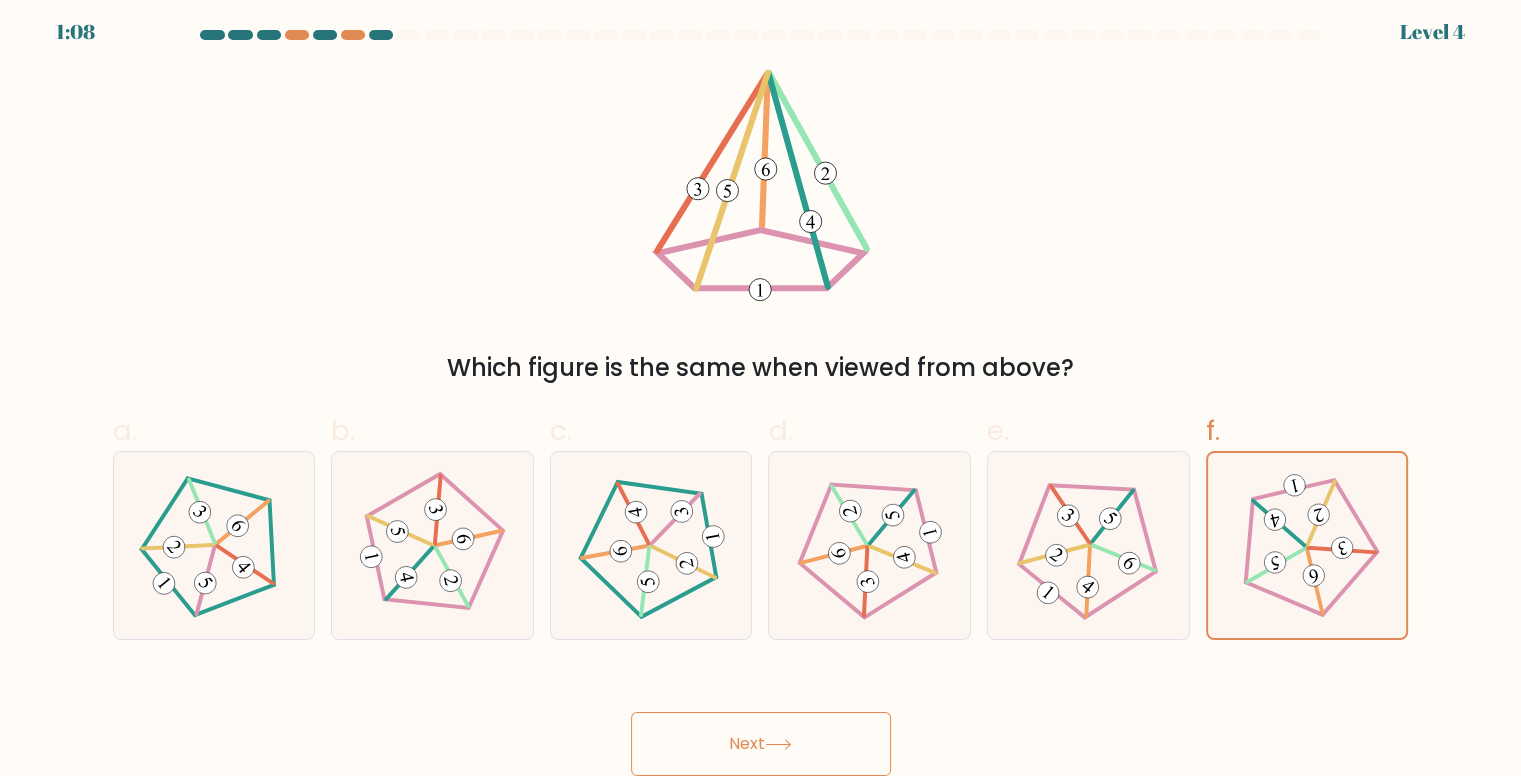 click on "Next" at bounding box center (761, 744) 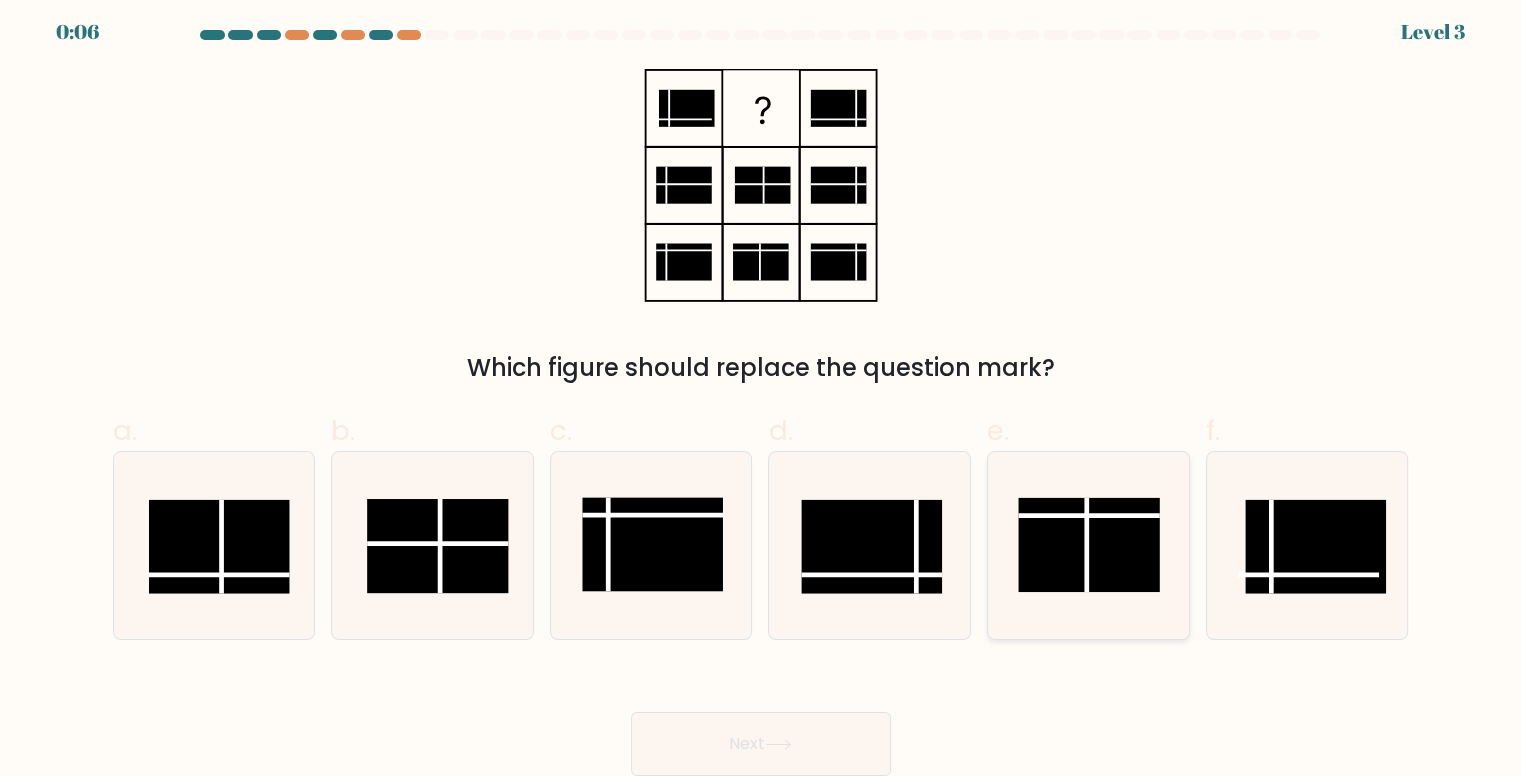 click 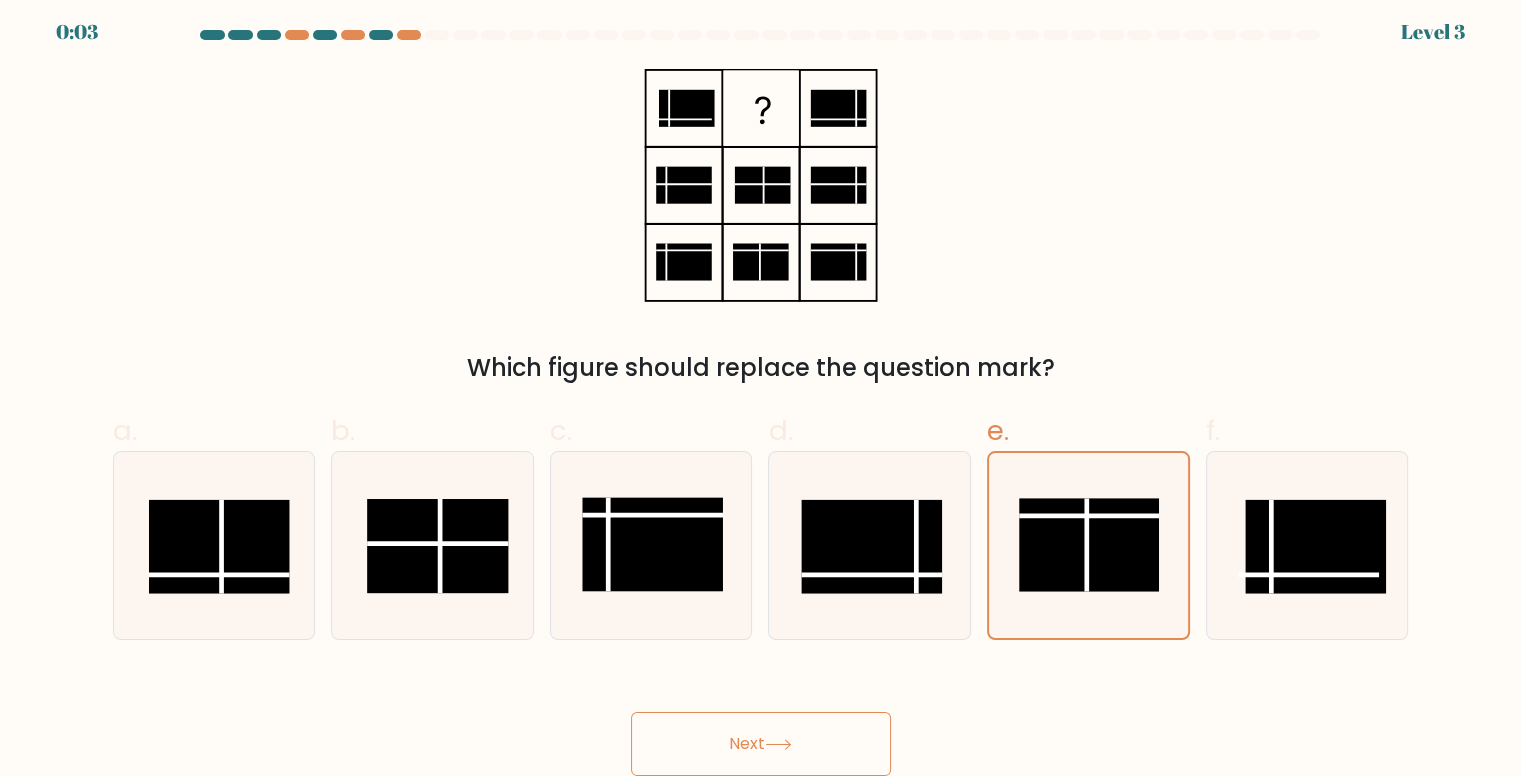 click on "Next" at bounding box center (761, 744) 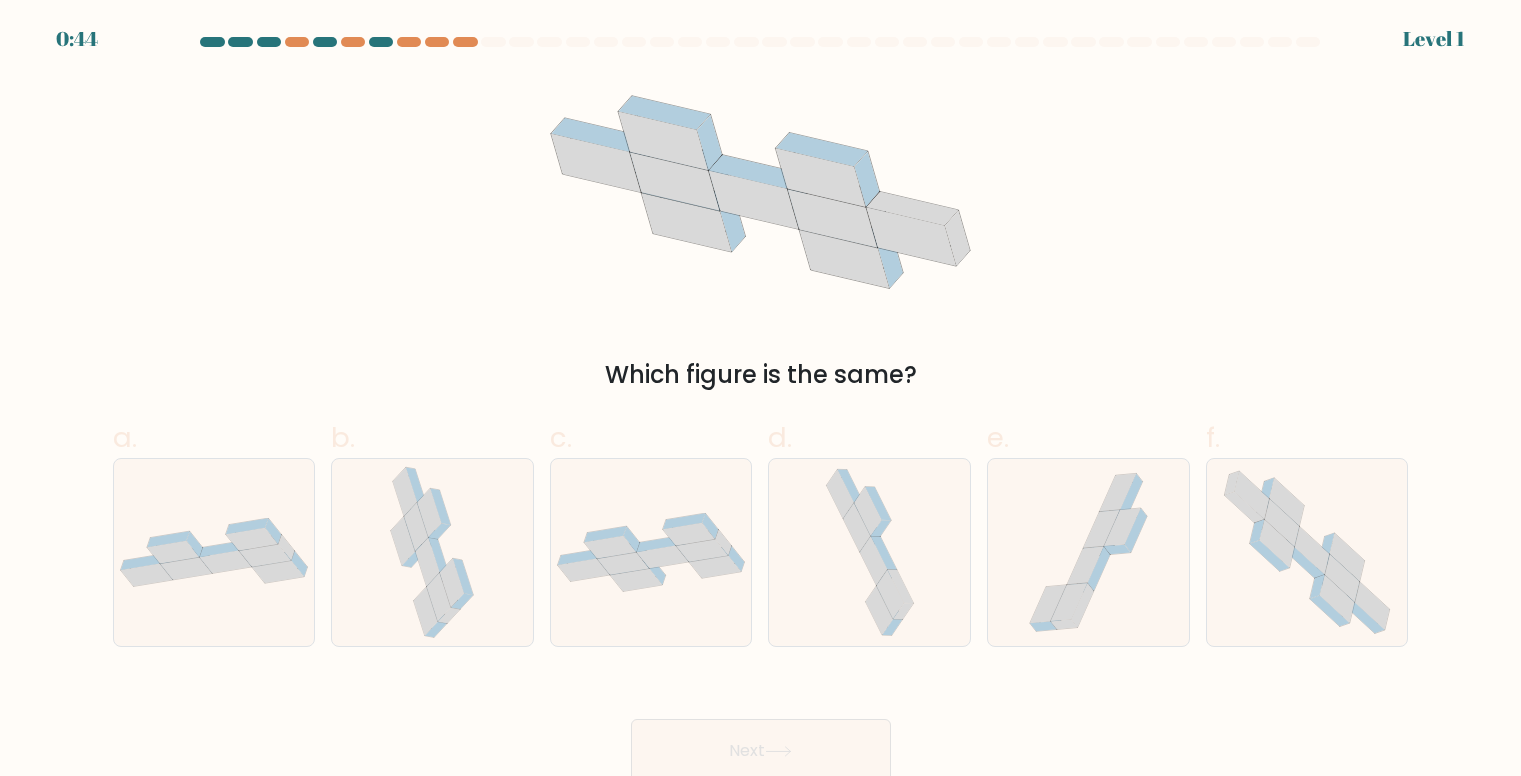scroll, scrollTop: 0, scrollLeft: 0, axis: both 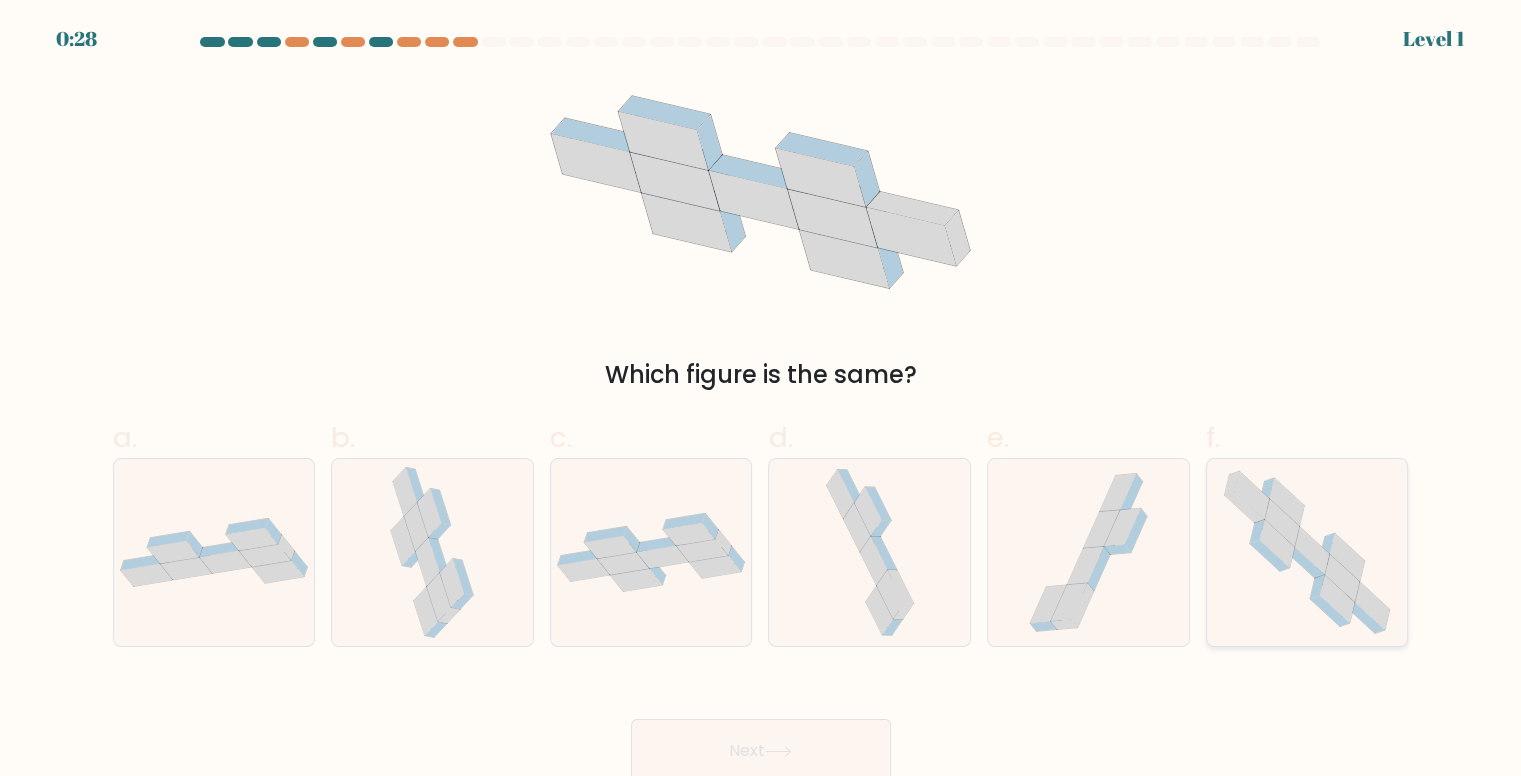 click 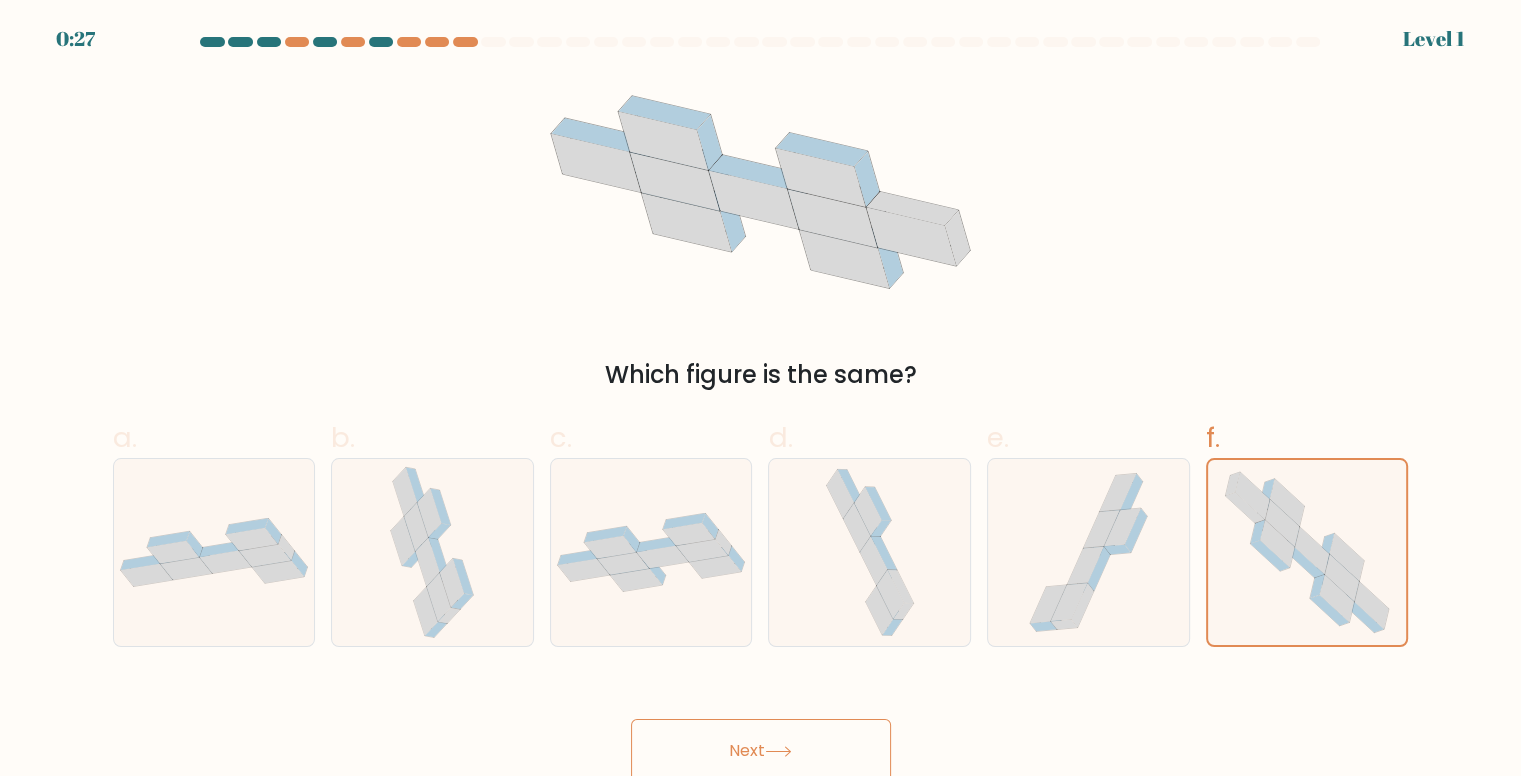 click on "Next" at bounding box center [761, 751] 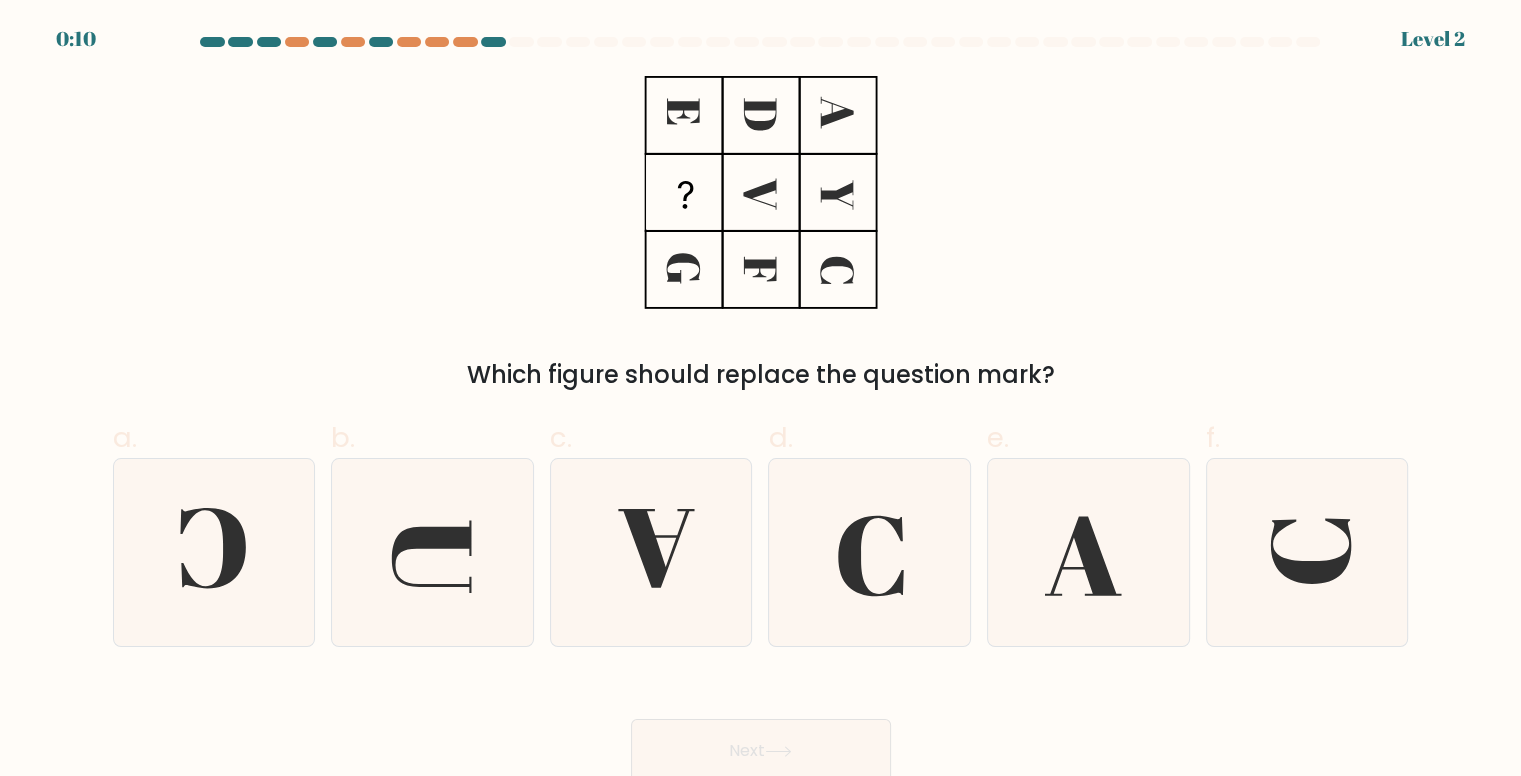 scroll, scrollTop: 8, scrollLeft: 0, axis: vertical 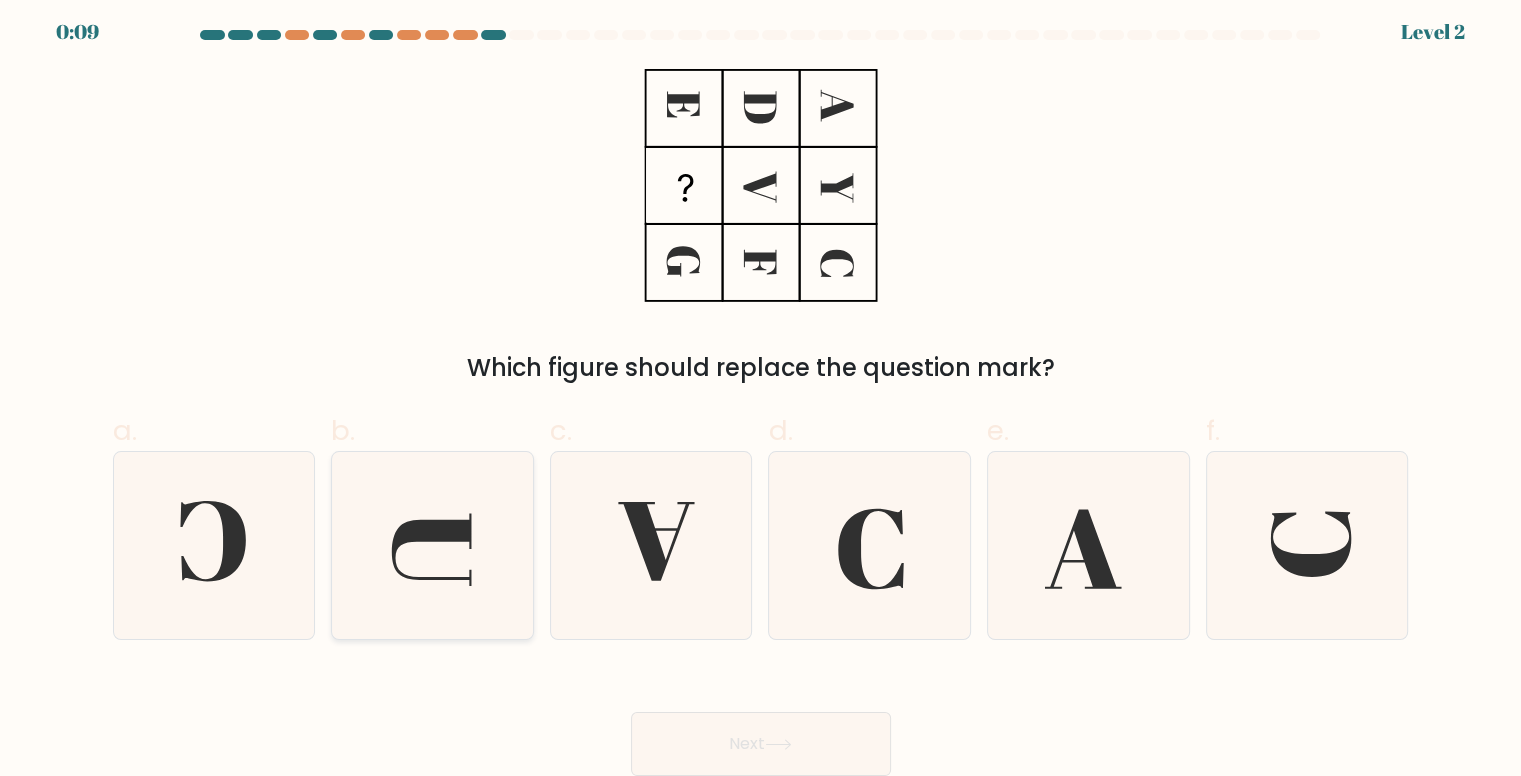click 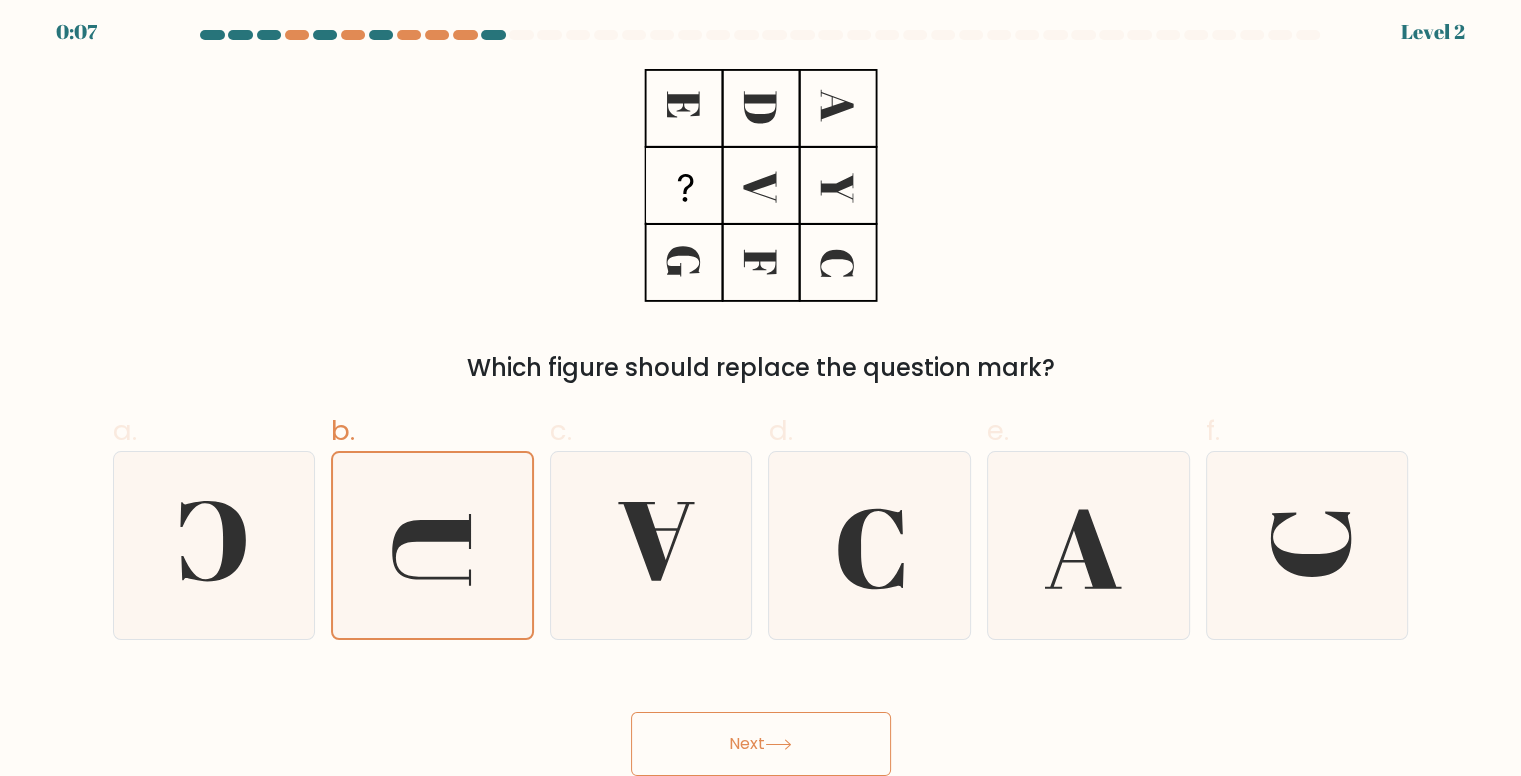 click on "Next" at bounding box center (761, 744) 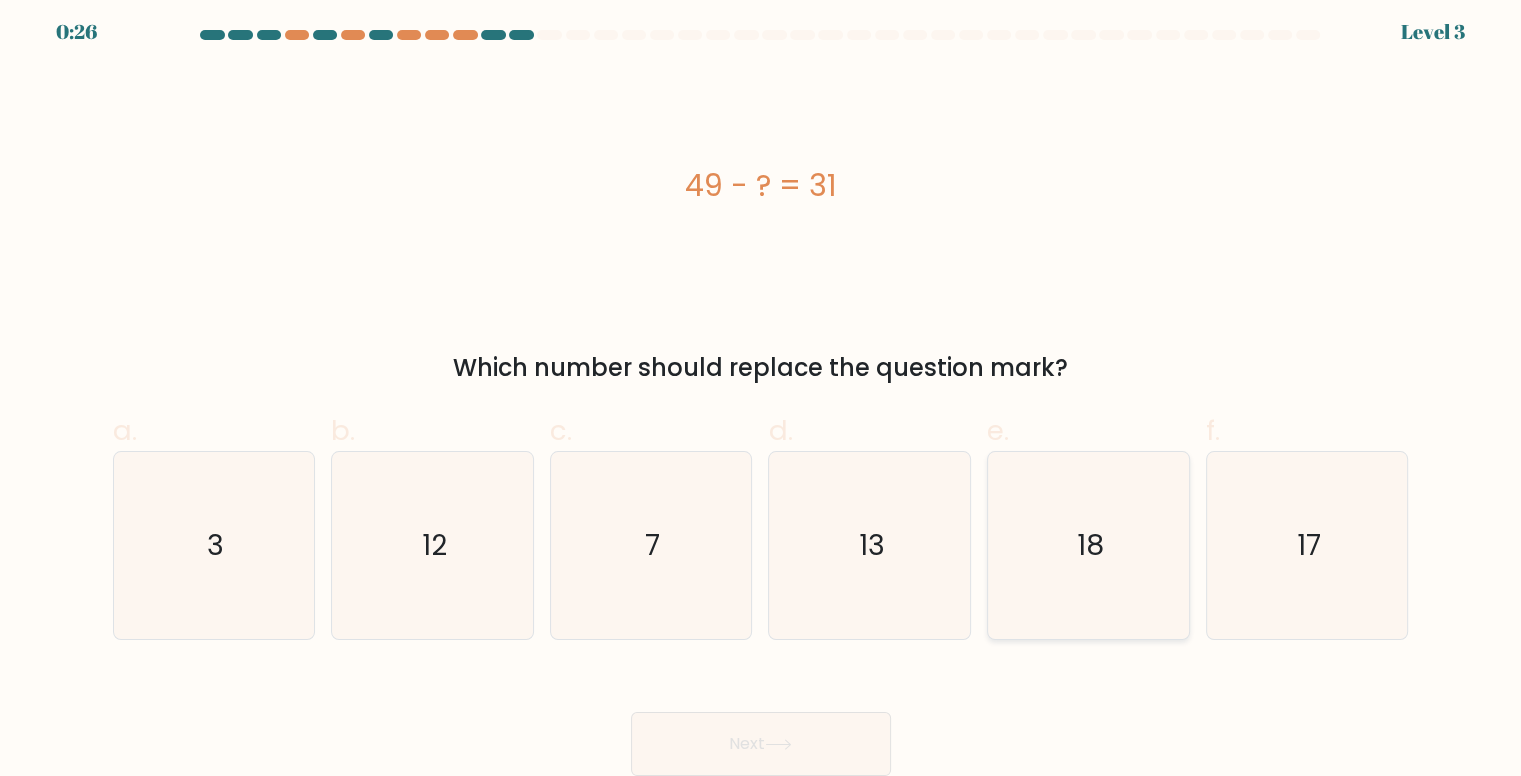 click on "18" 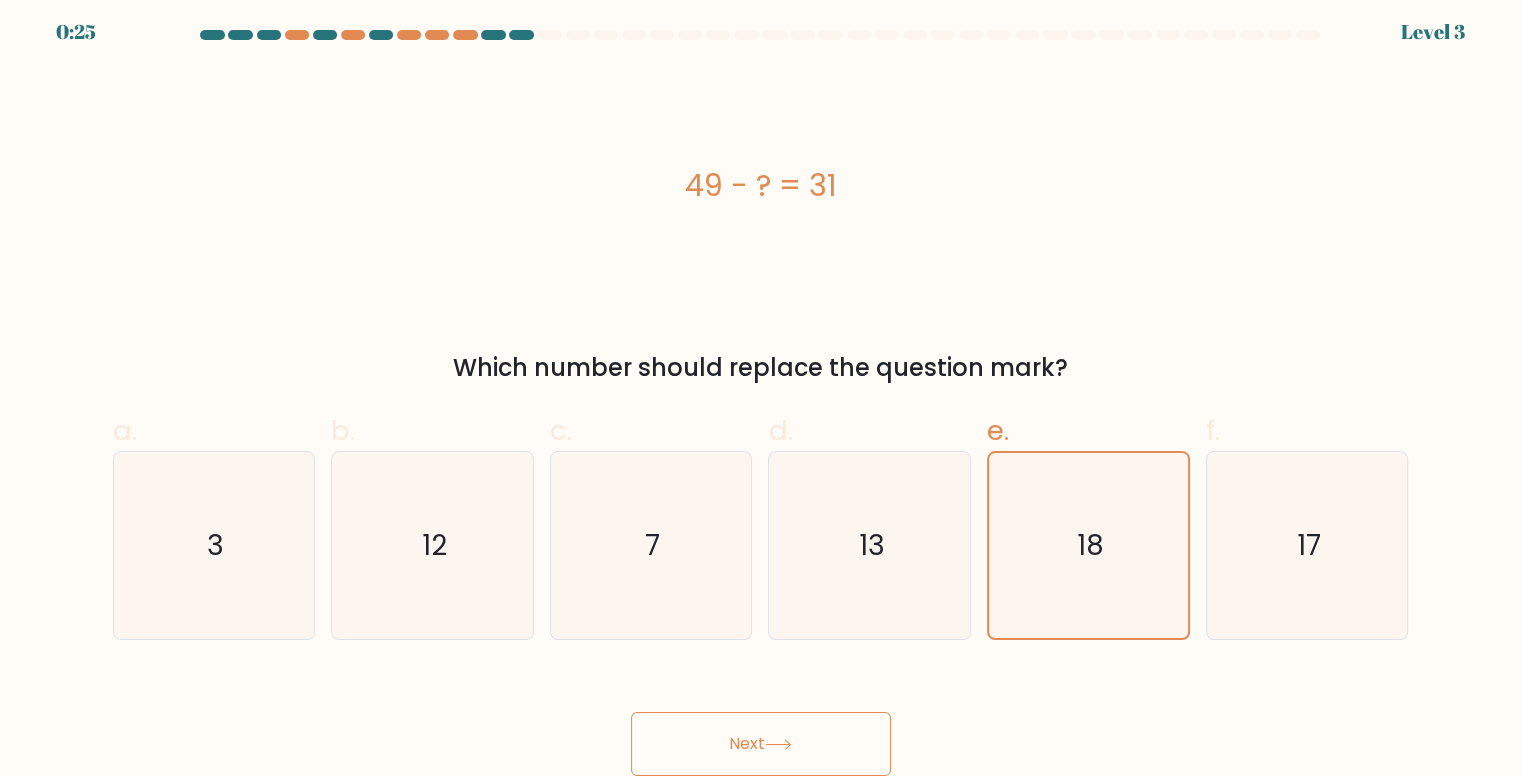 click on "Next" at bounding box center (761, 744) 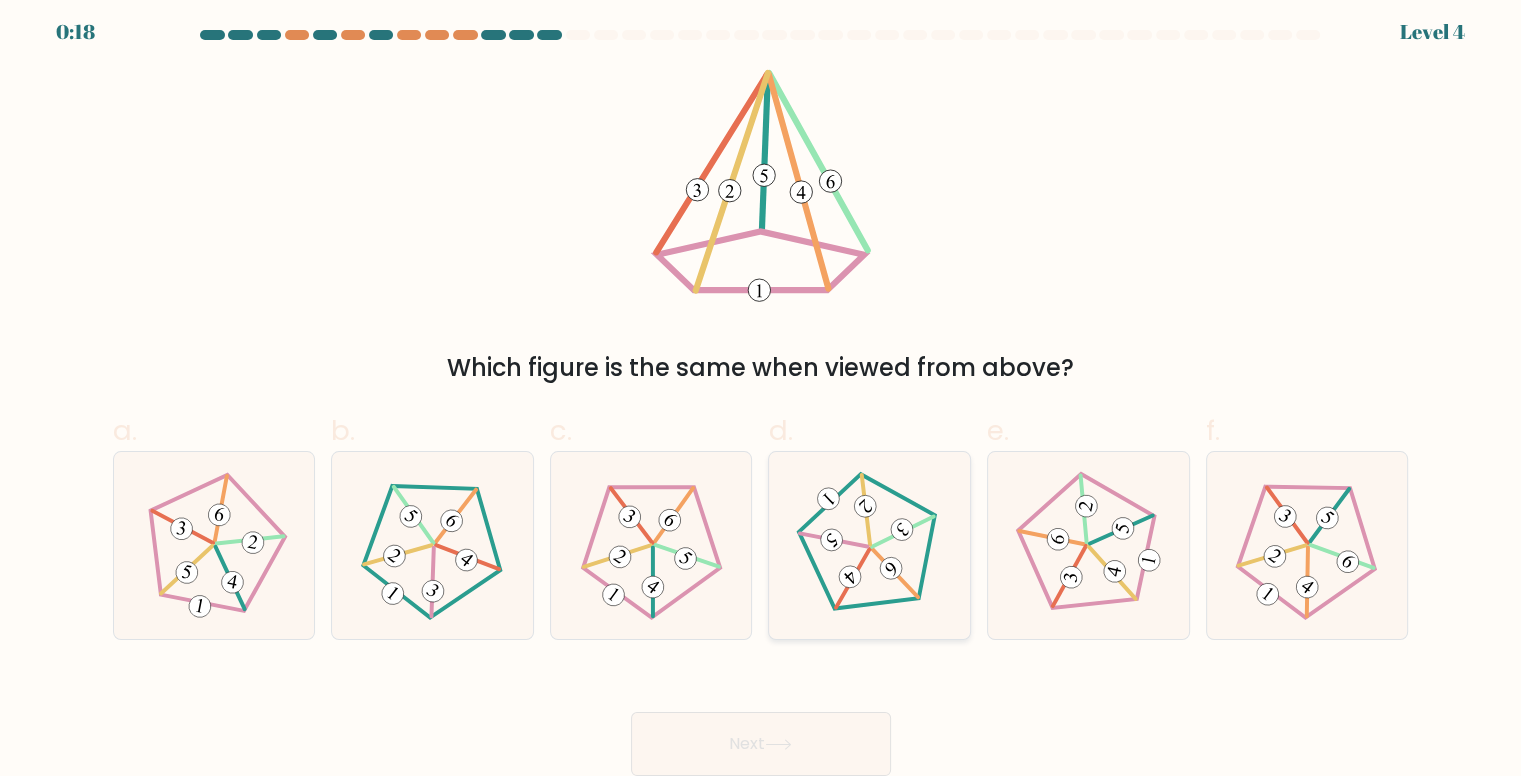 click 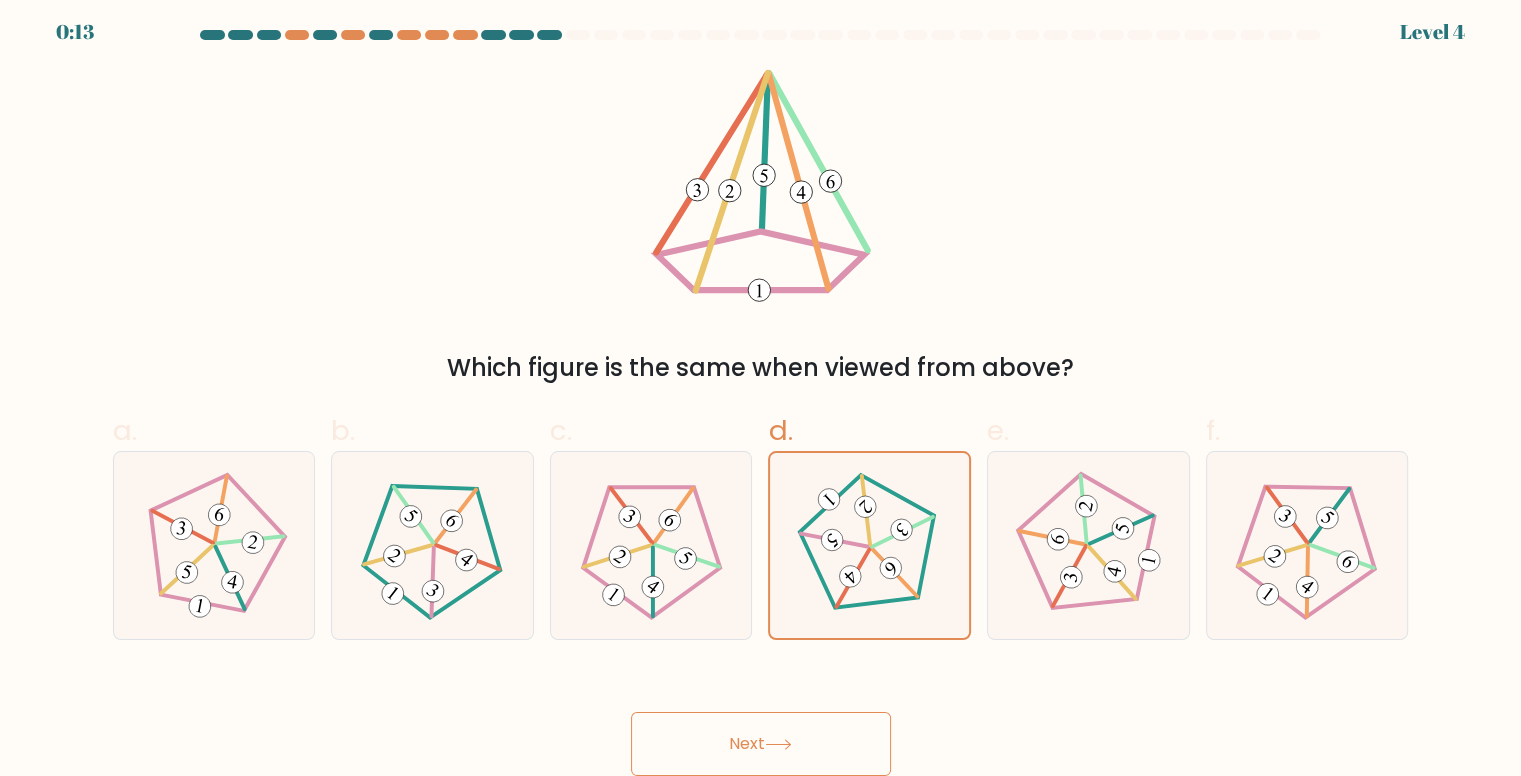 click on "Next" at bounding box center (761, 744) 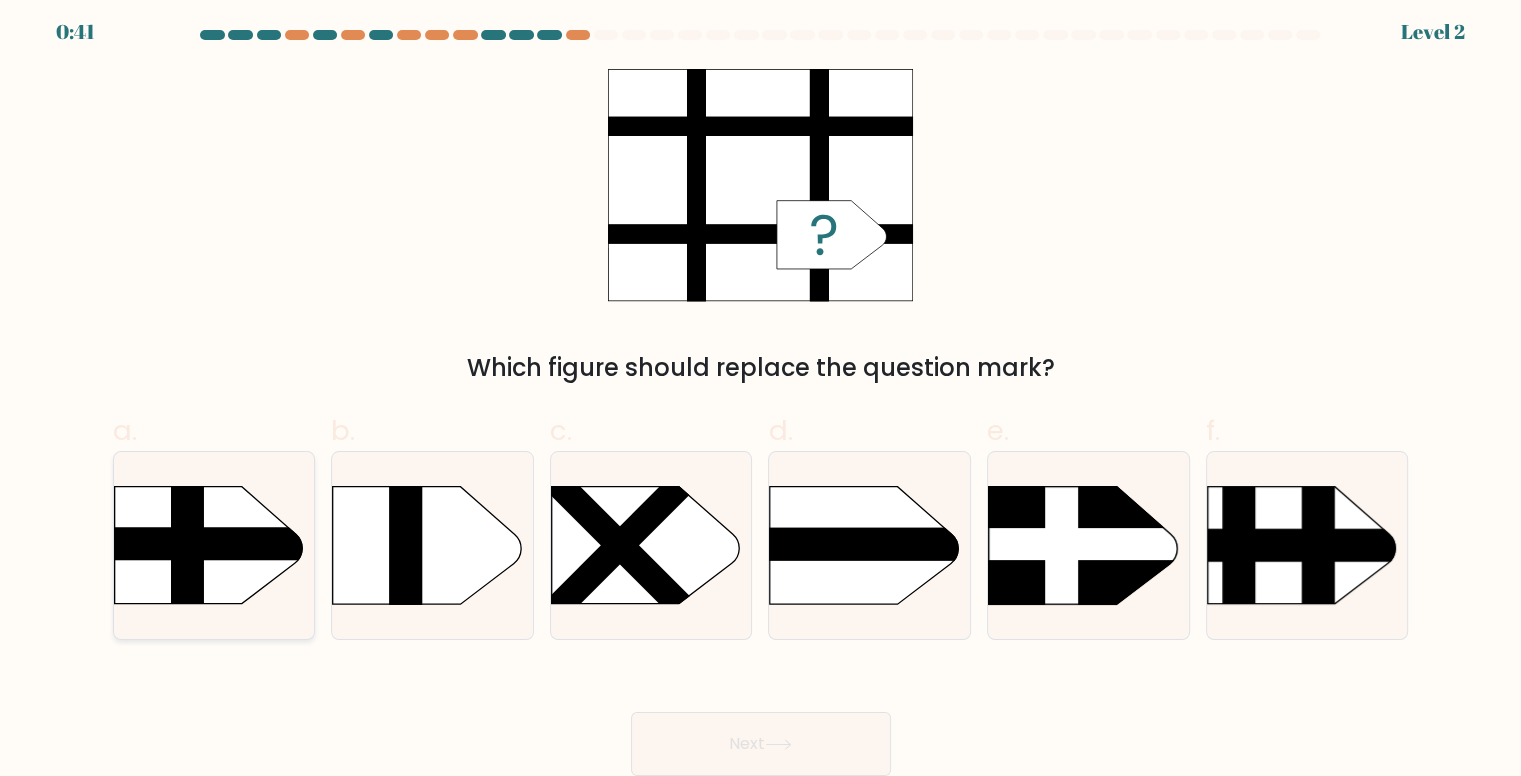 click 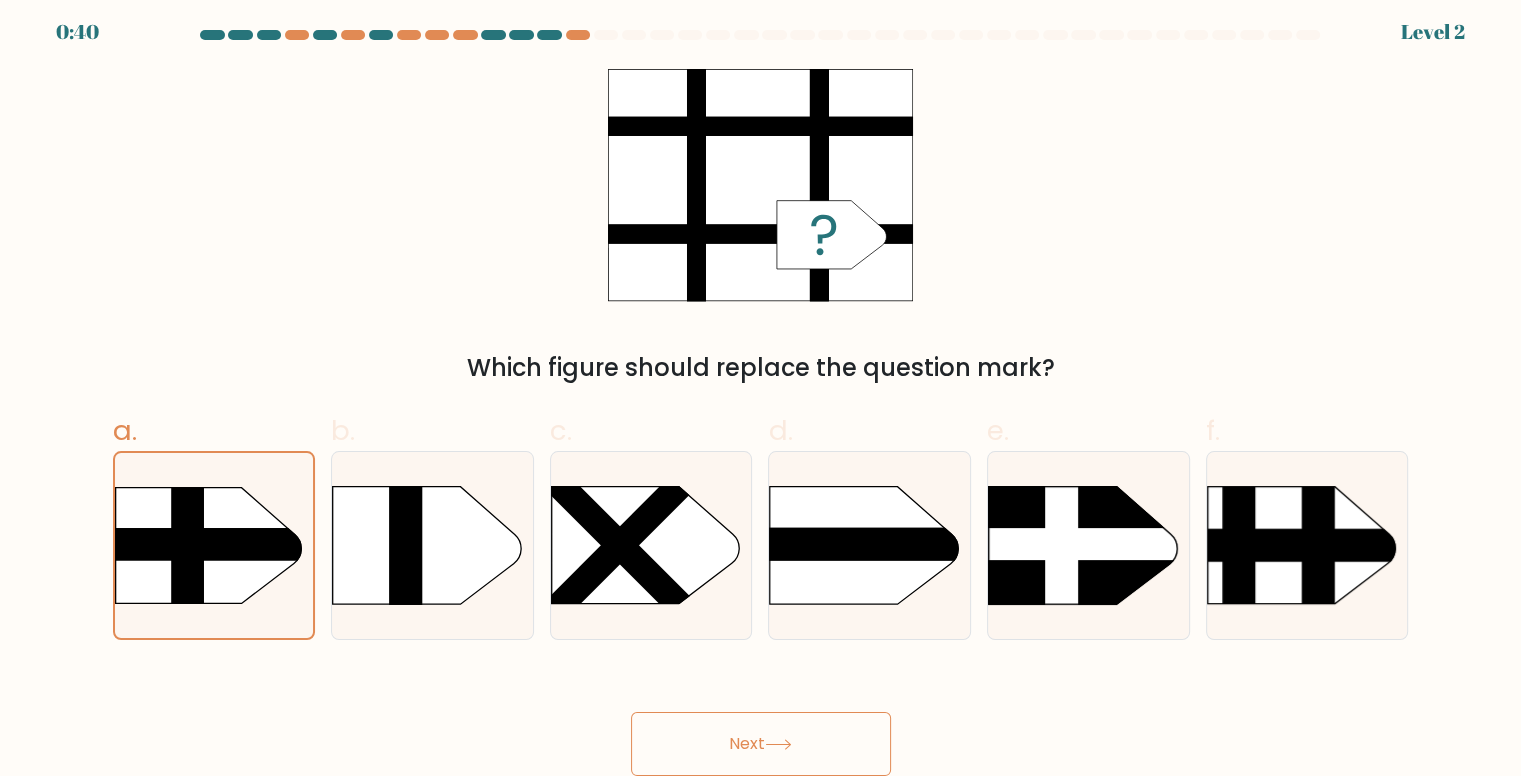click on "Next" at bounding box center [761, 744] 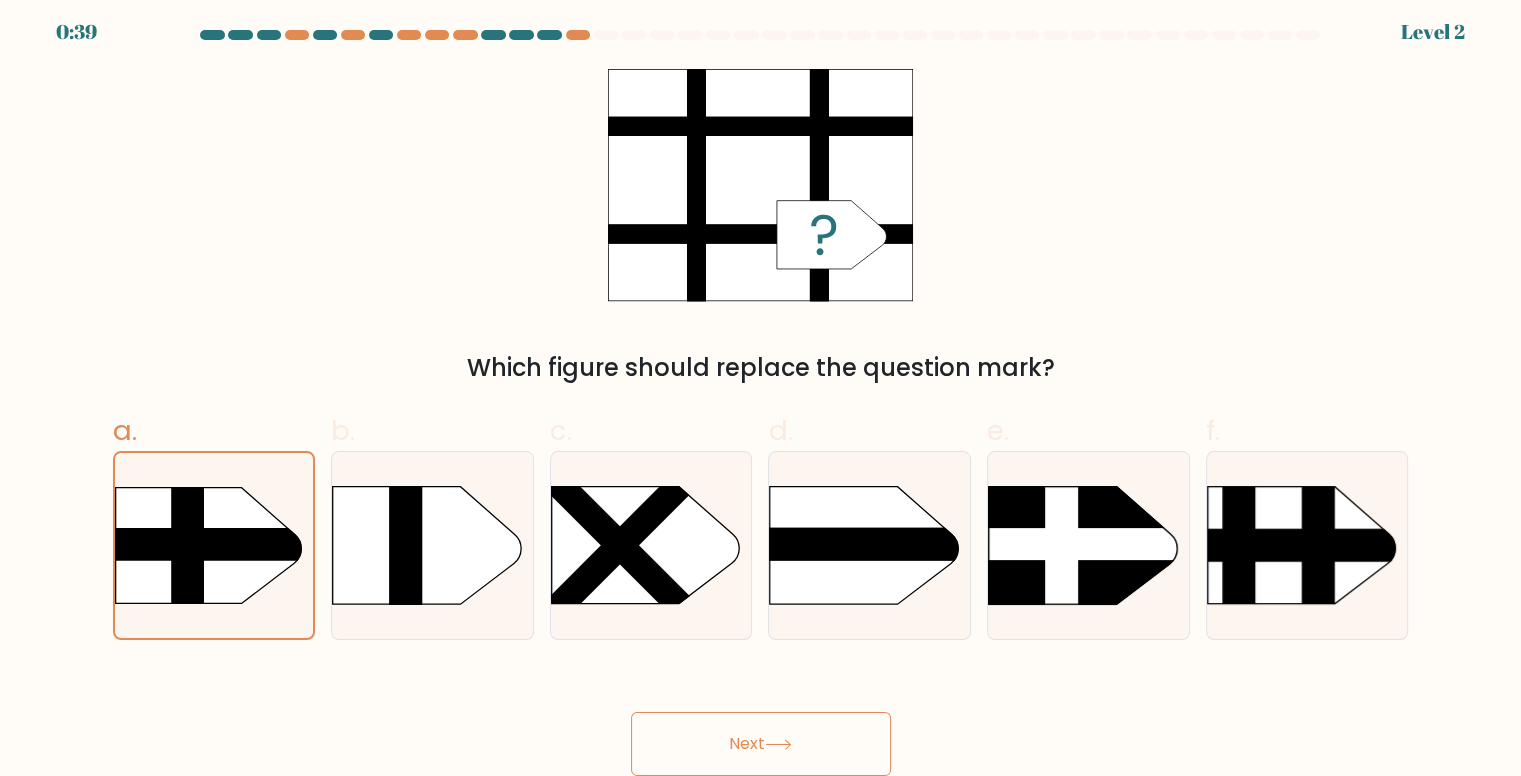 click on "Next" at bounding box center (761, 744) 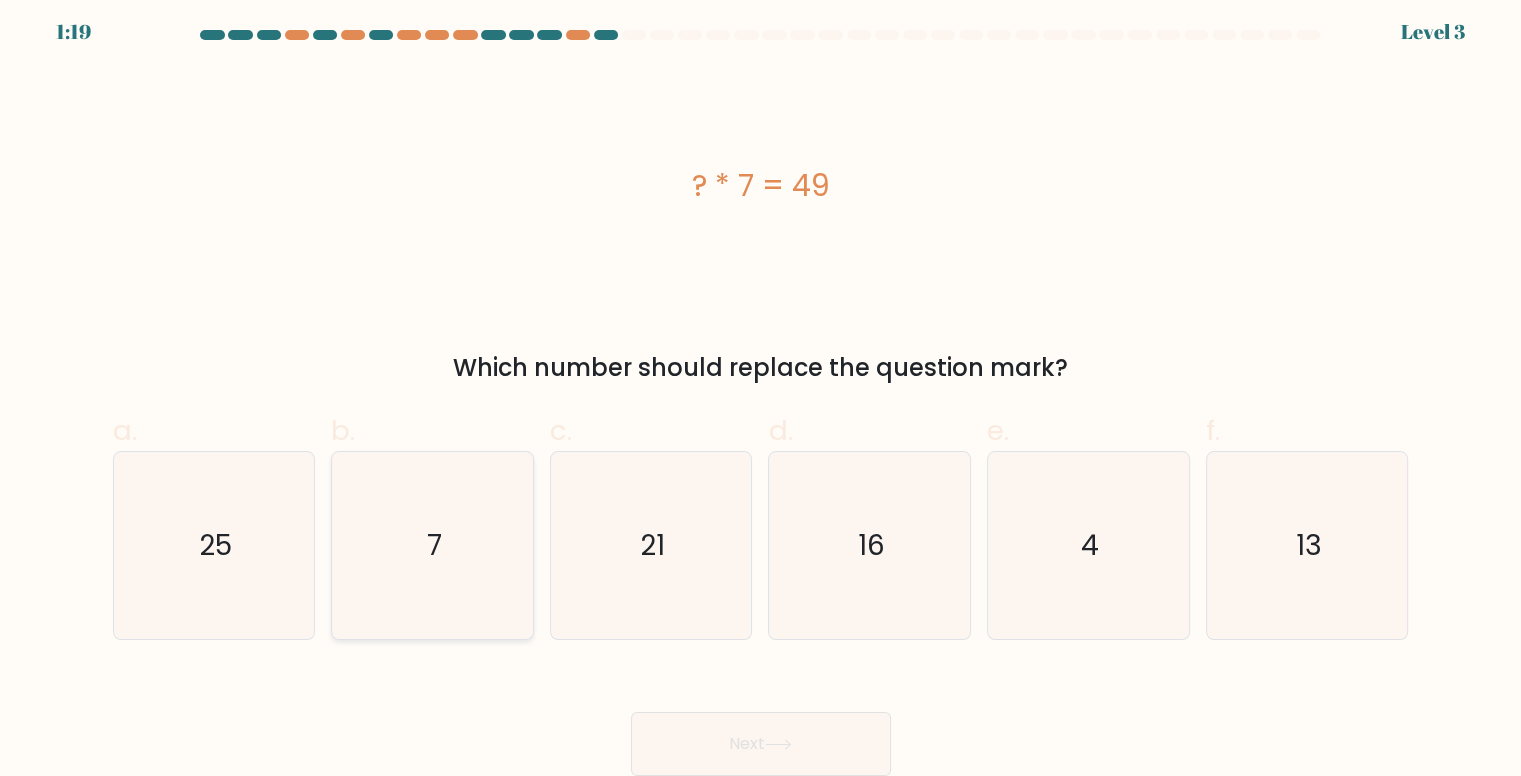 click on "7" 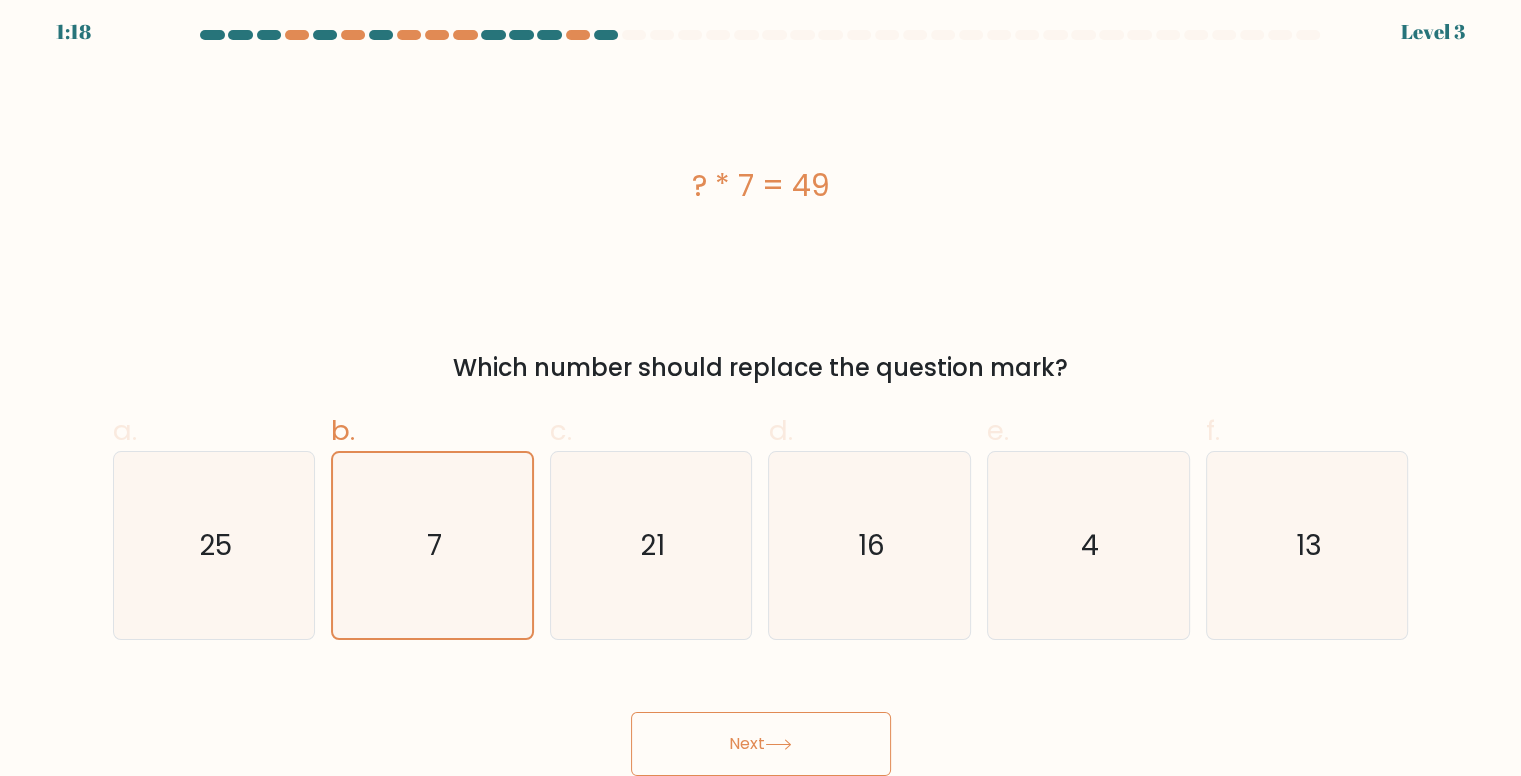 click on "Next" at bounding box center [761, 744] 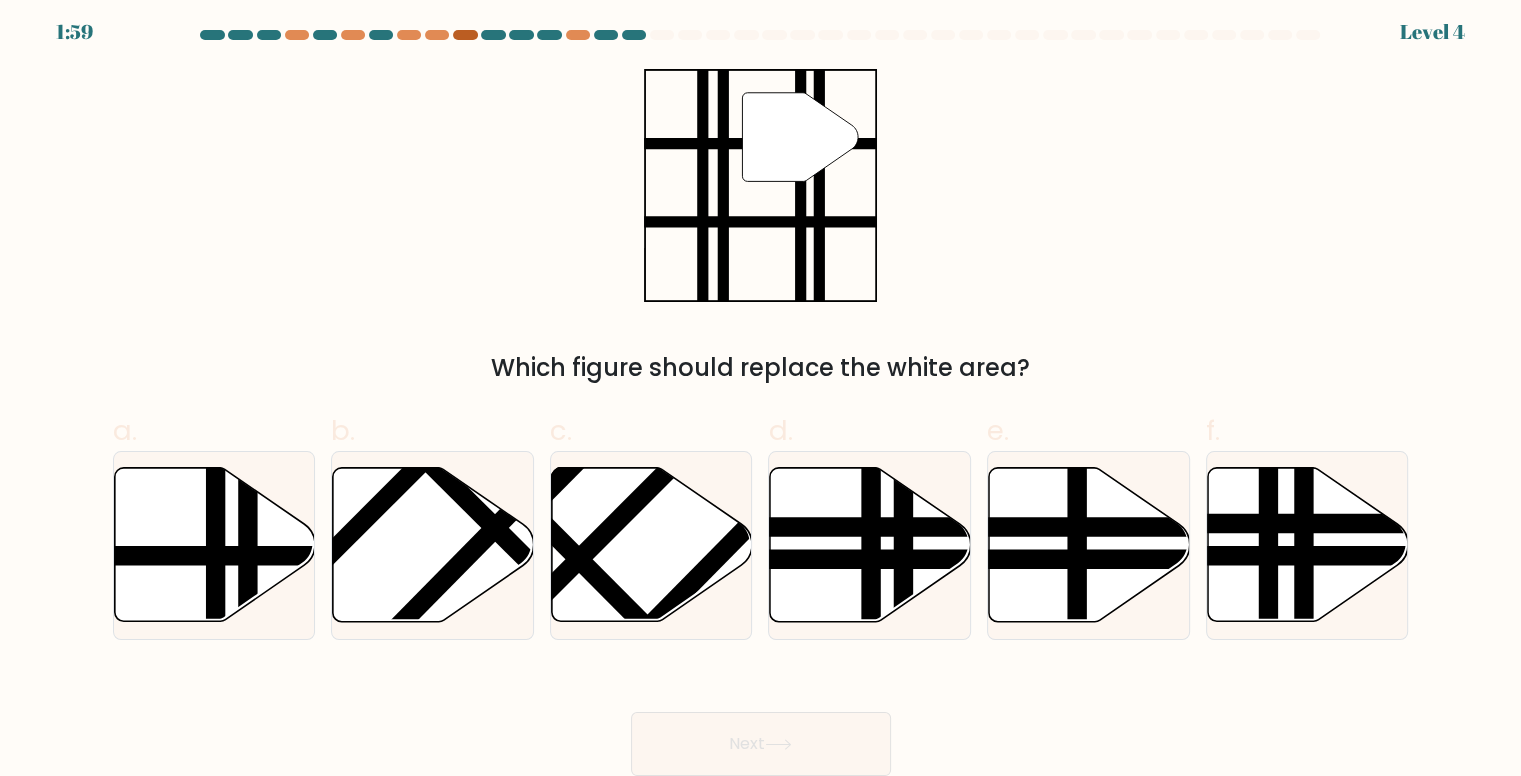 click at bounding box center [465, 35] 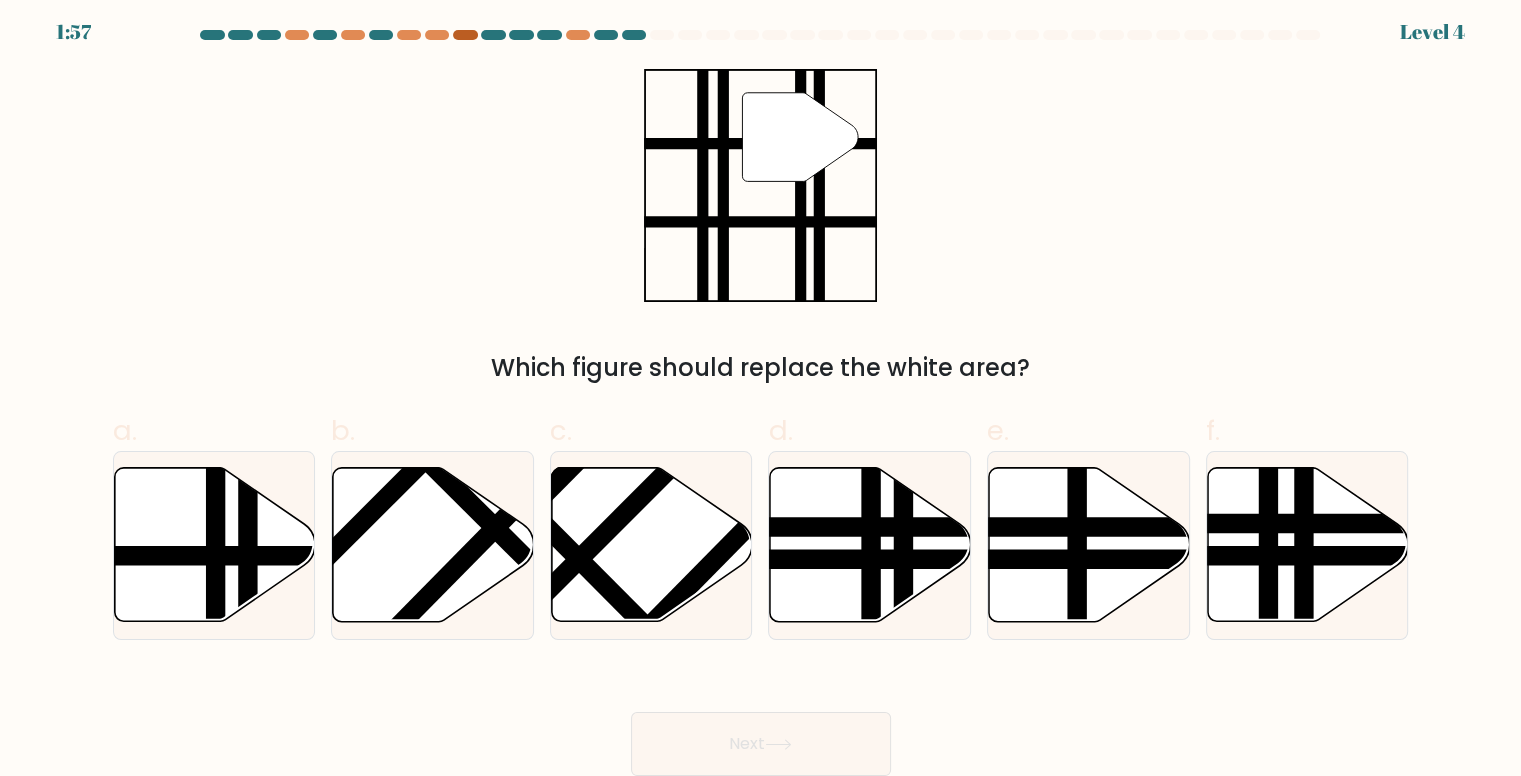 click at bounding box center (465, 35) 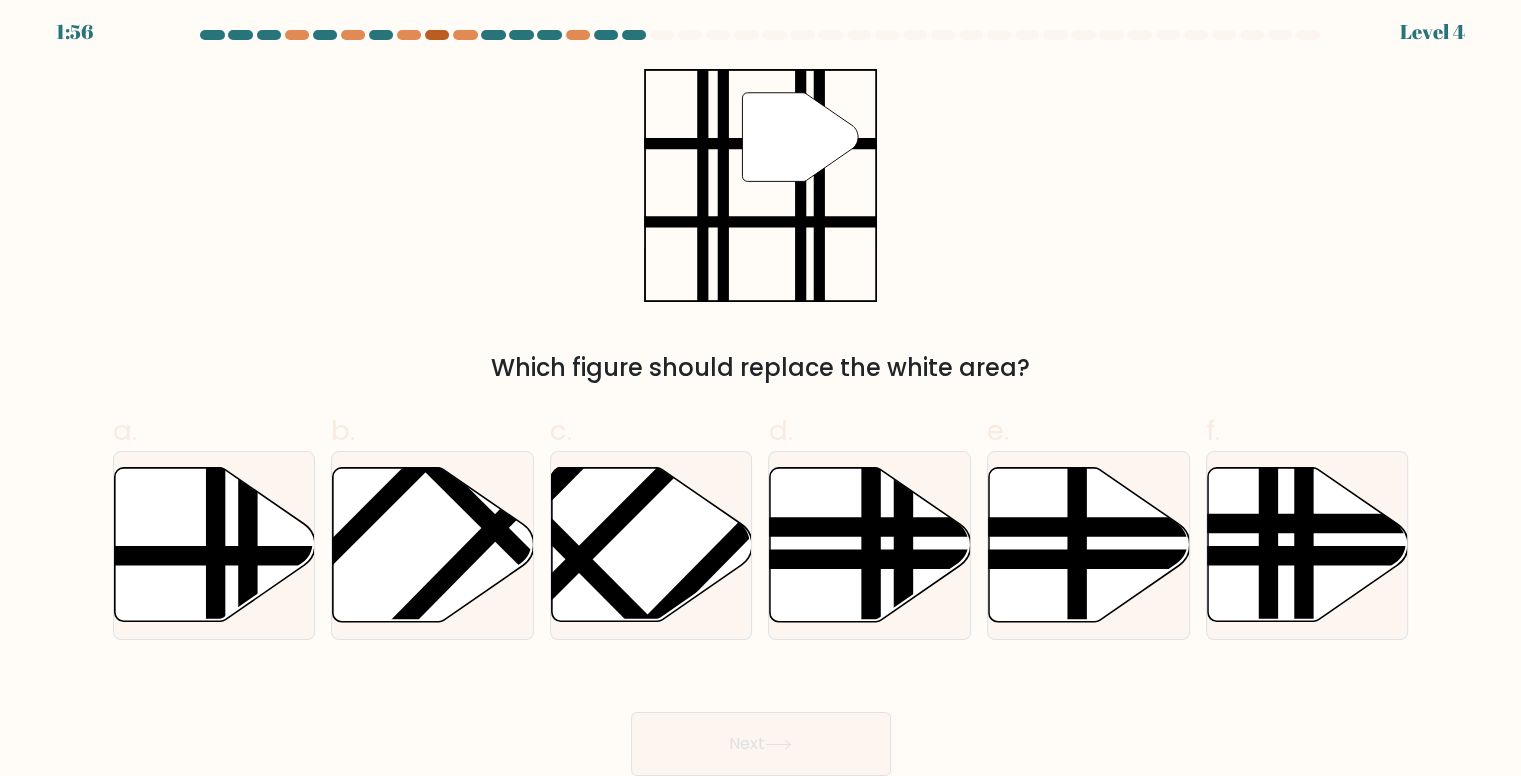 click at bounding box center [437, 35] 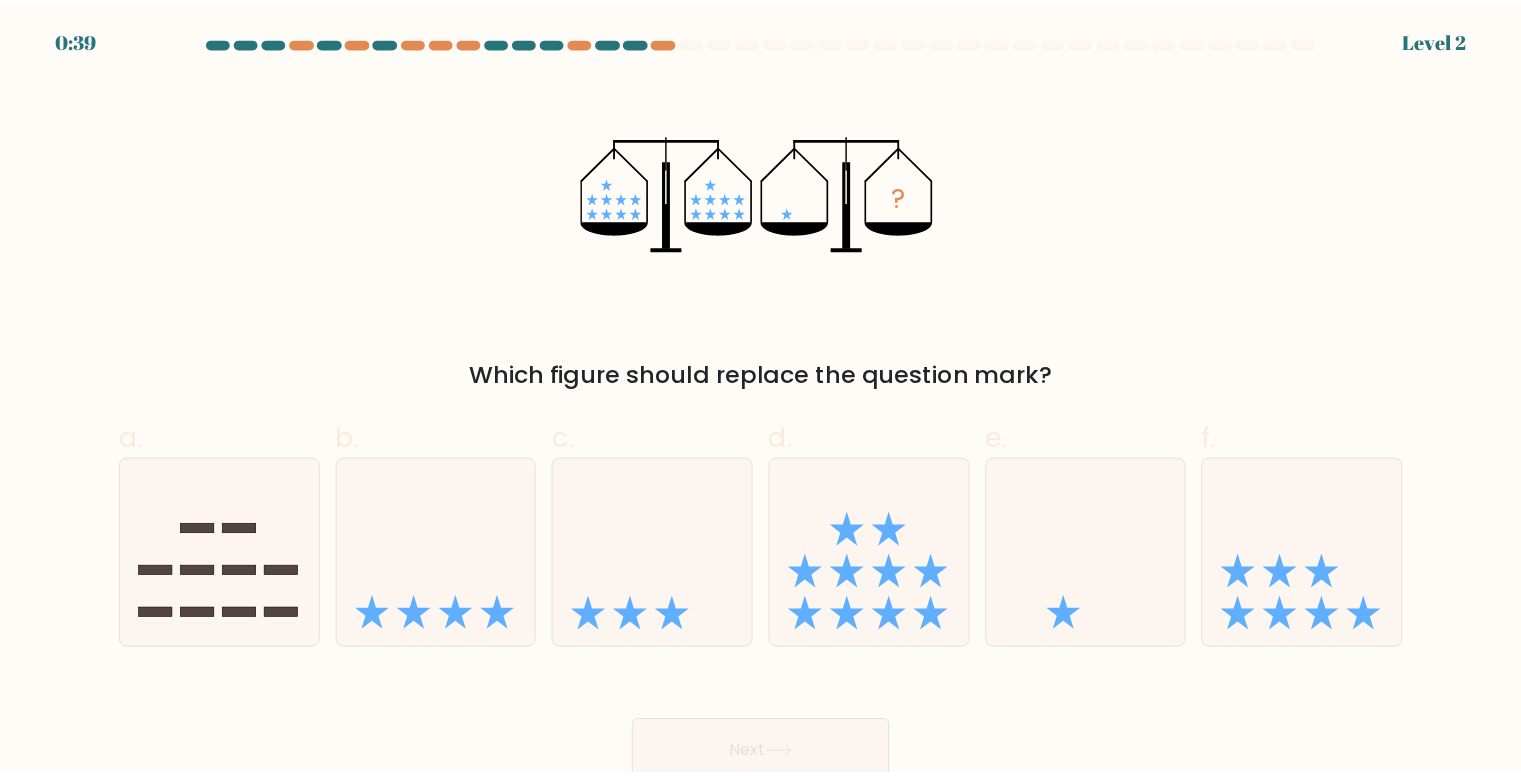 scroll, scrollTop: 0, scrollLeft: 0, axis: both 